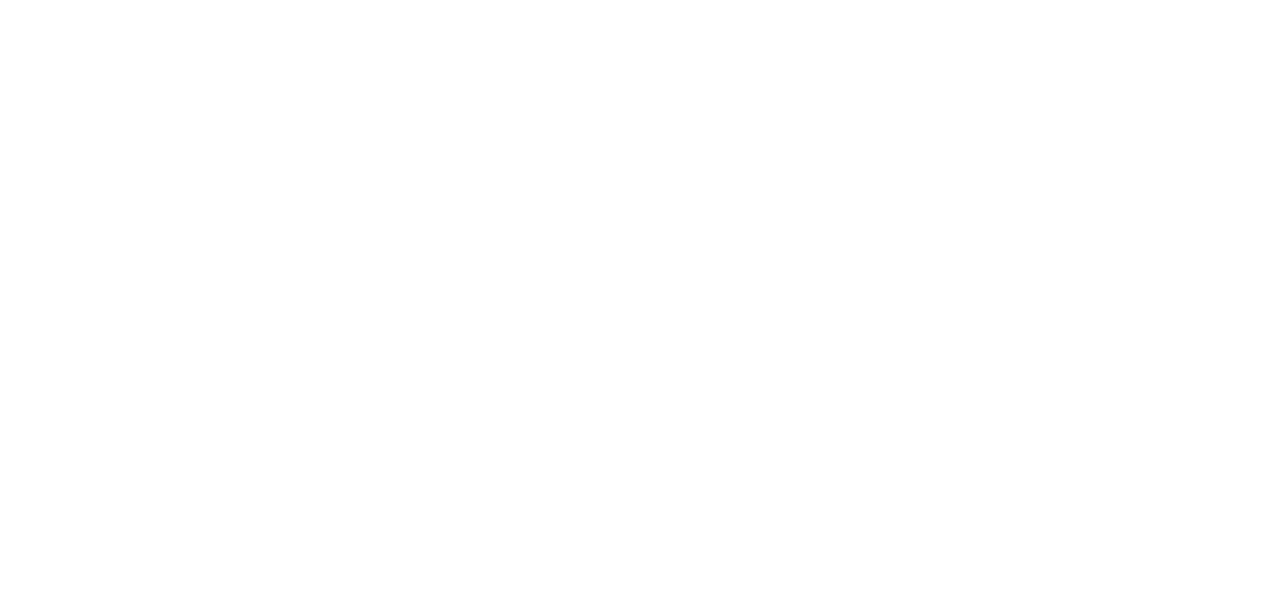 scroll, scrollTop: 0, scrollLeft: 0, axis: both 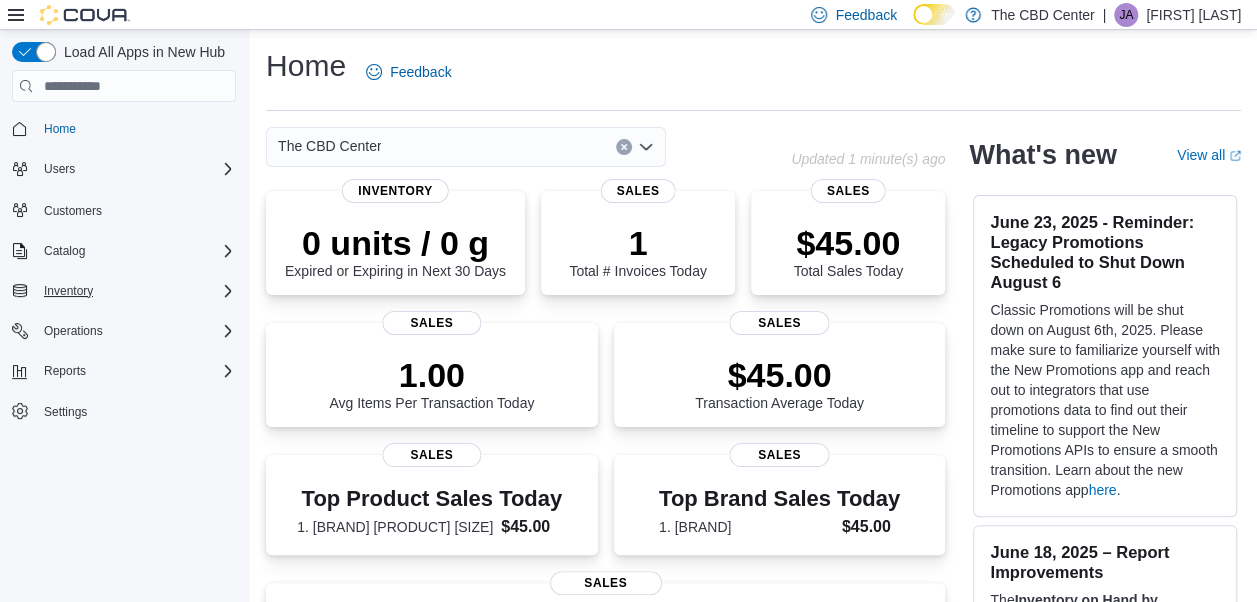 click on "Inventory" at bounding box center [136, 291] 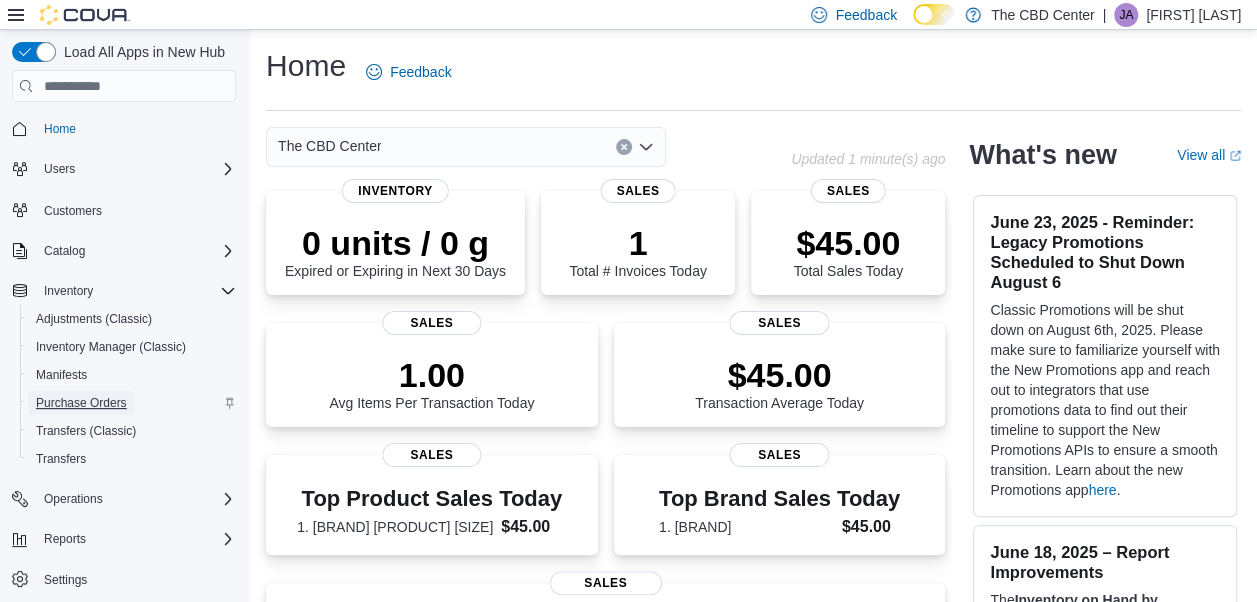click on "Purchase Orders" at bounding box center (81, 403) 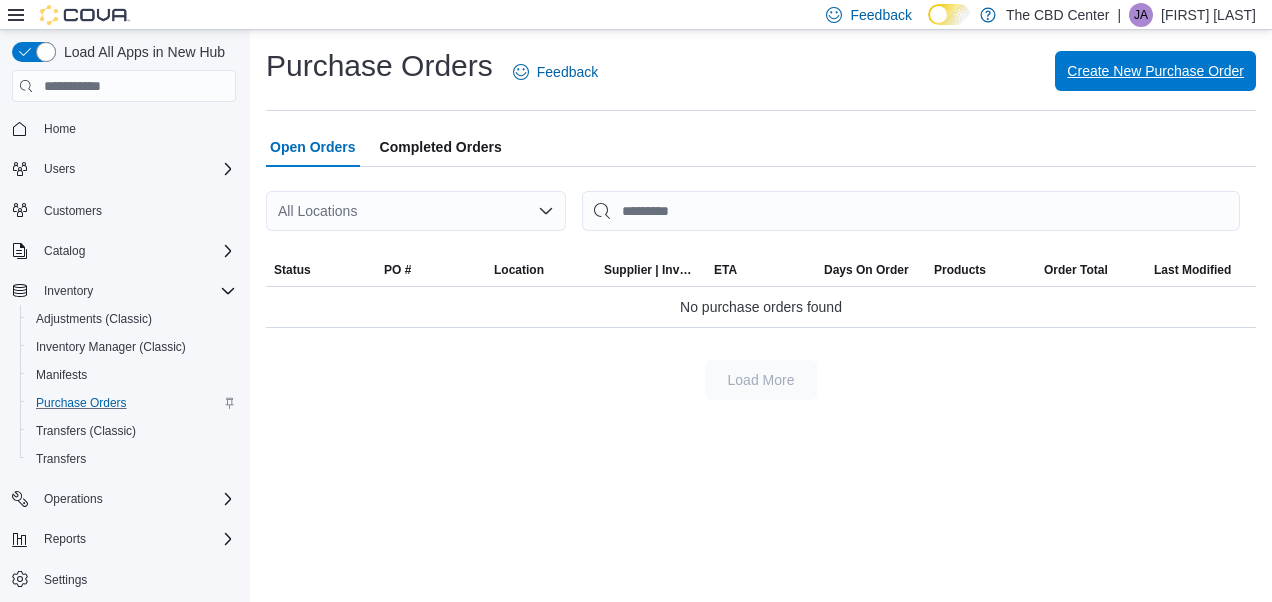click on "Create New Purchase Order" at bounding box center (1155, 71) 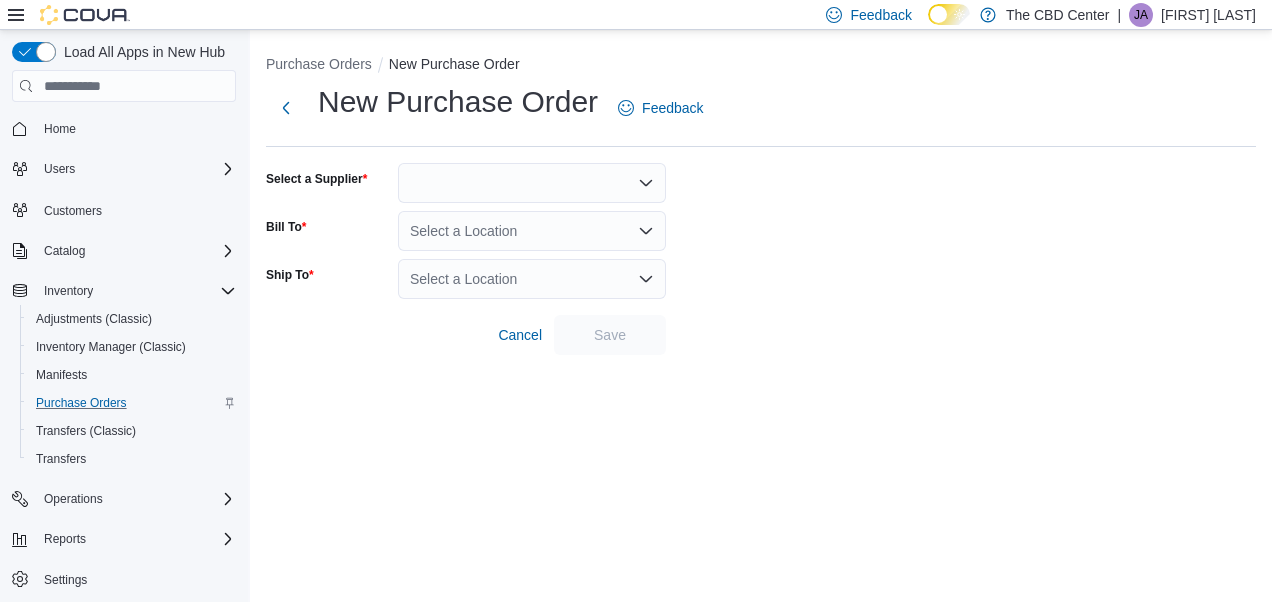 click at bounding box center (532, 183) 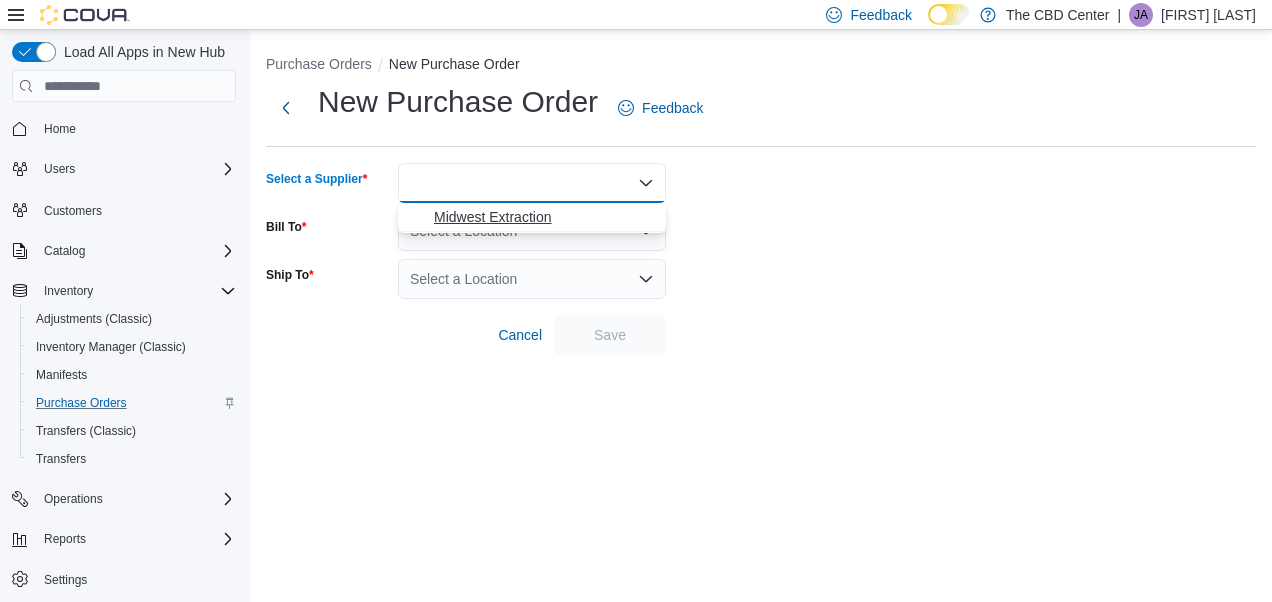 click on "Midwest Extraction" at bounding box center (544, 217) 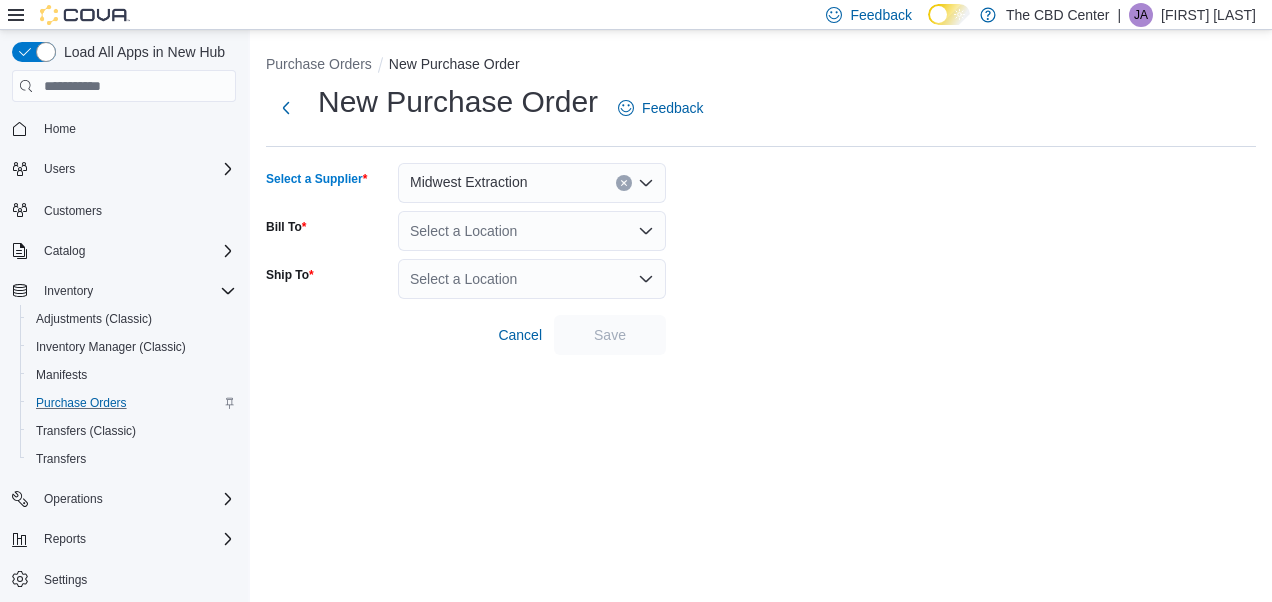 click on "Select a Location" at bounding box center [532, 231] 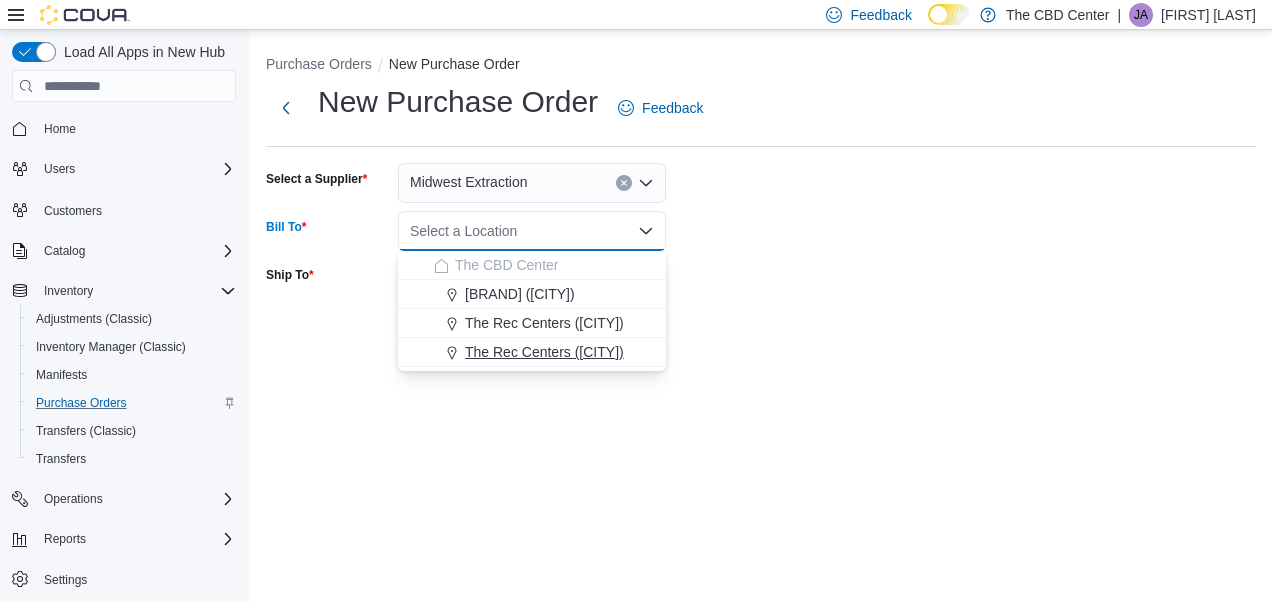 click on "The Rec Centers ([CITY])" at bounding box center [544, 352] 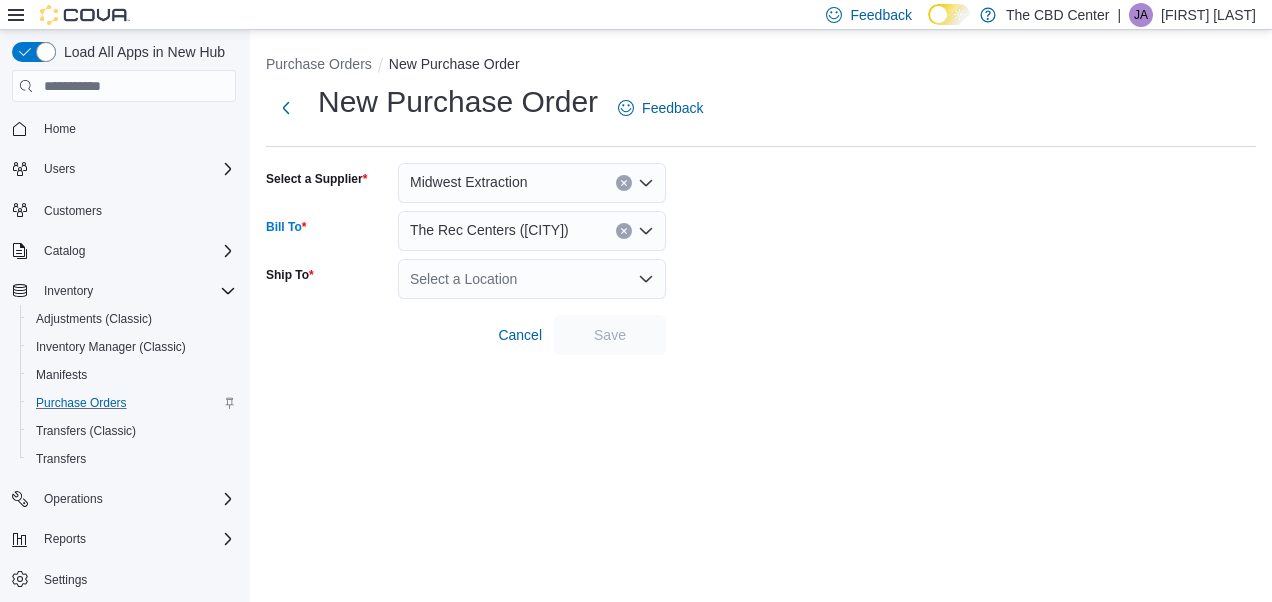 click on "Select a Location" at bounding box center [532, 279] 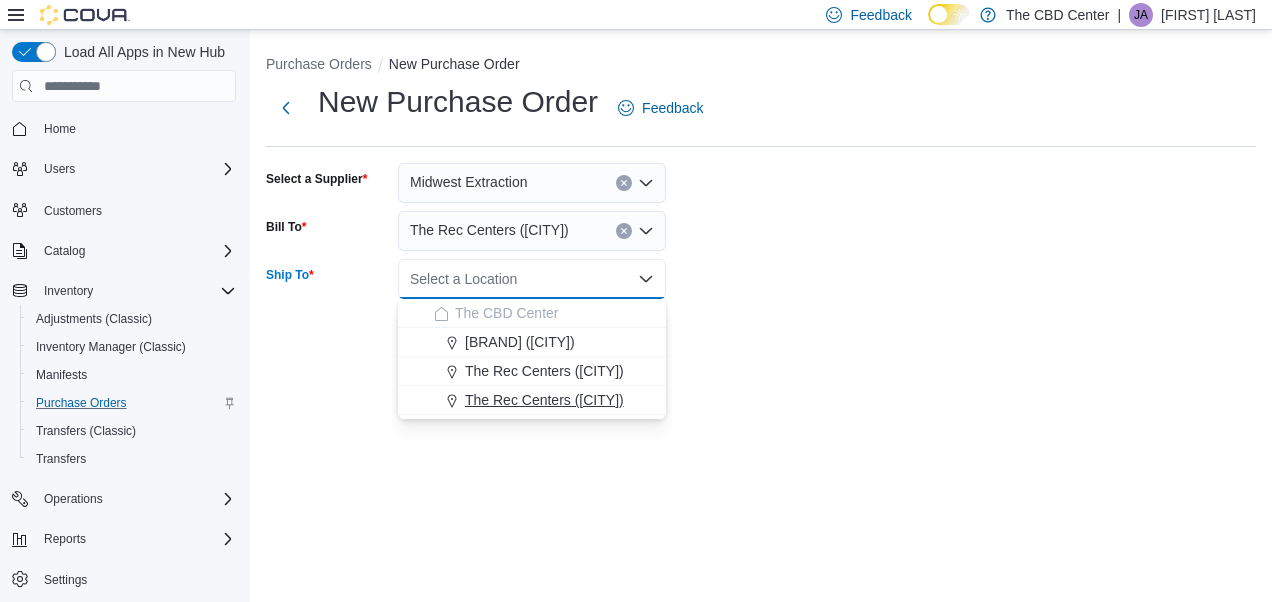 click on "The Rec Centers ([CITY])" at bounding box center [544, 400] 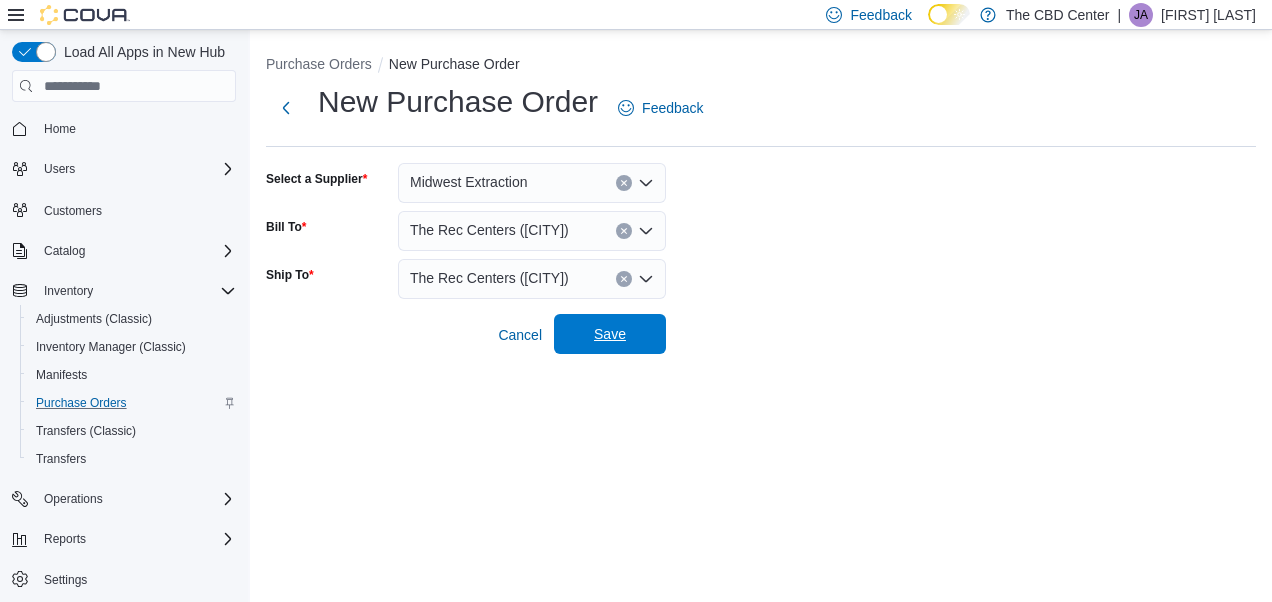 click on "Save" at bounding box center [610, 334] 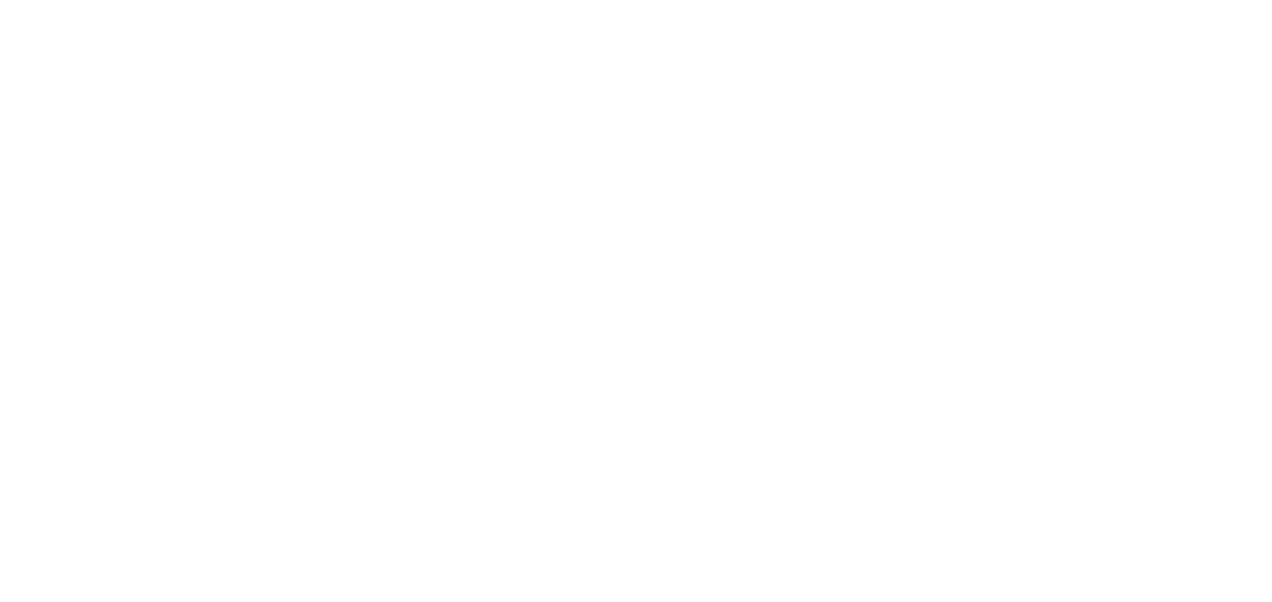 scroll, scrollTop: 0, scrollLeft: 0, axis: both 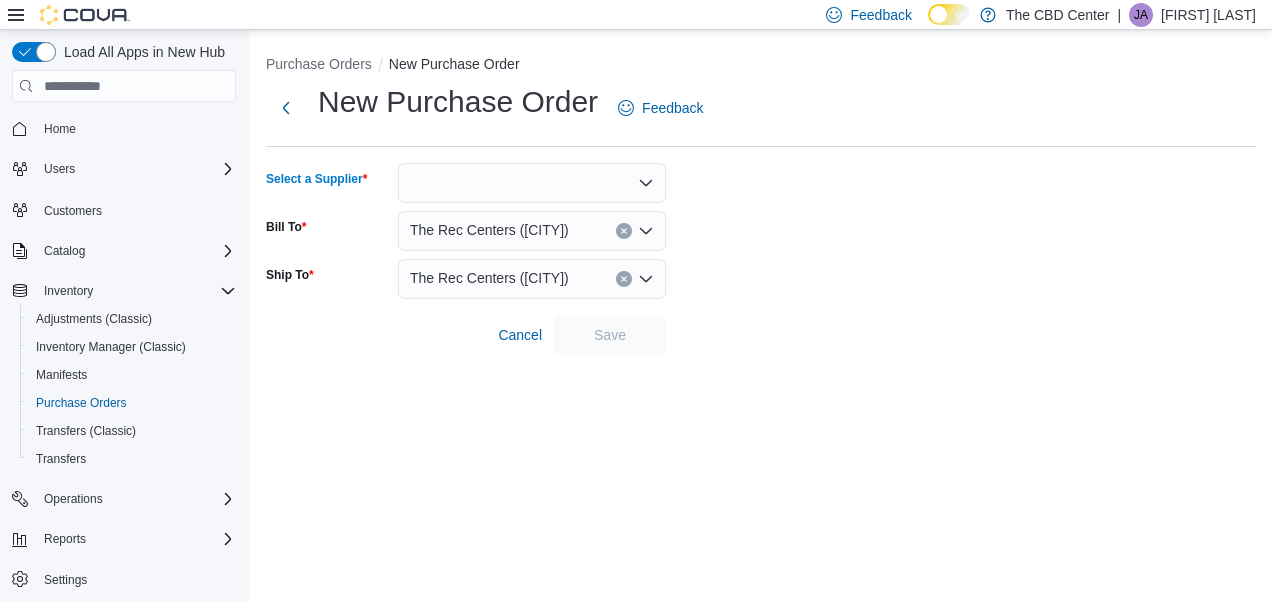 click at bounding box center [532, 183] 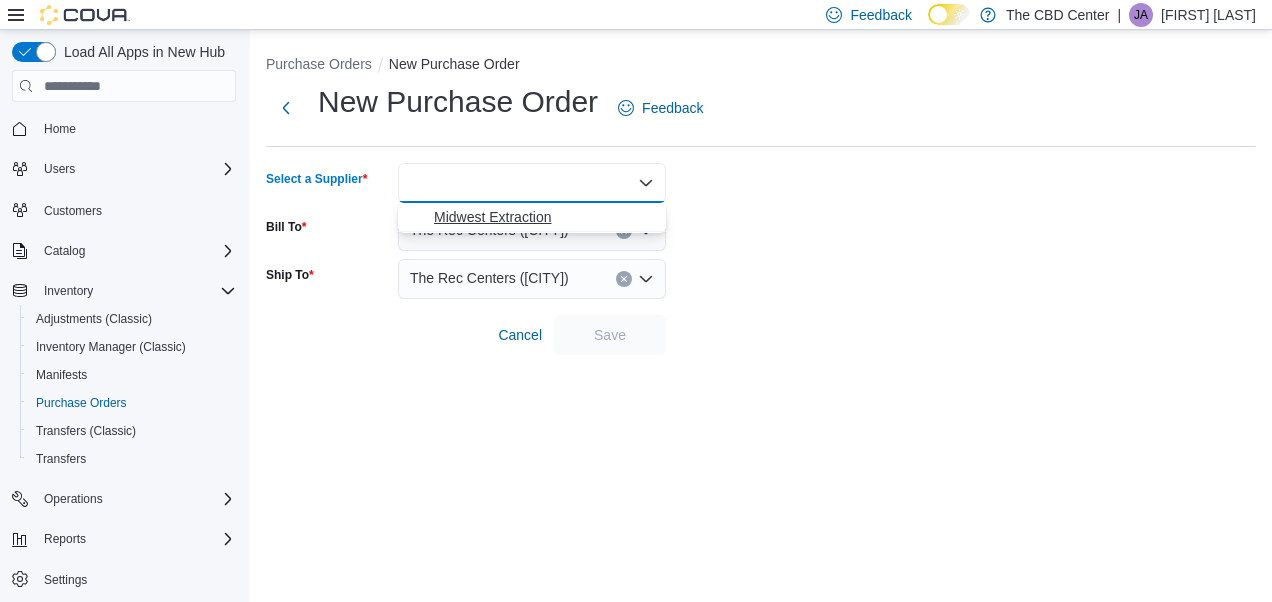 click on "Midwest Extraction" at bounding box center [544, 217] 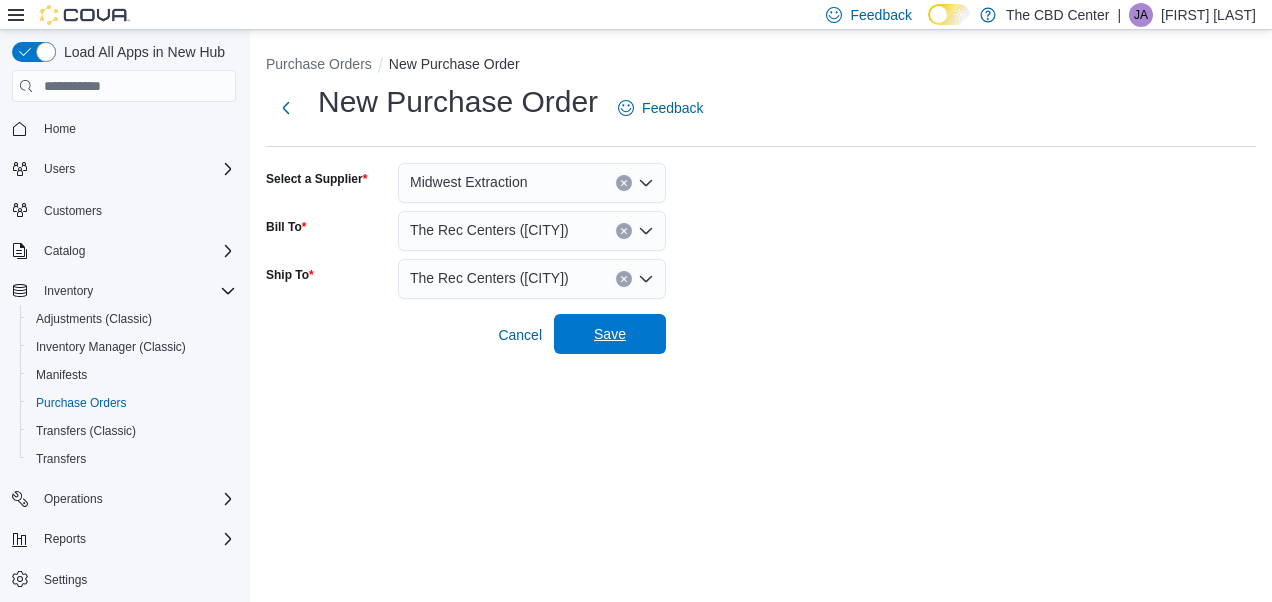 click on "Save" at bounding box center (610, 334) 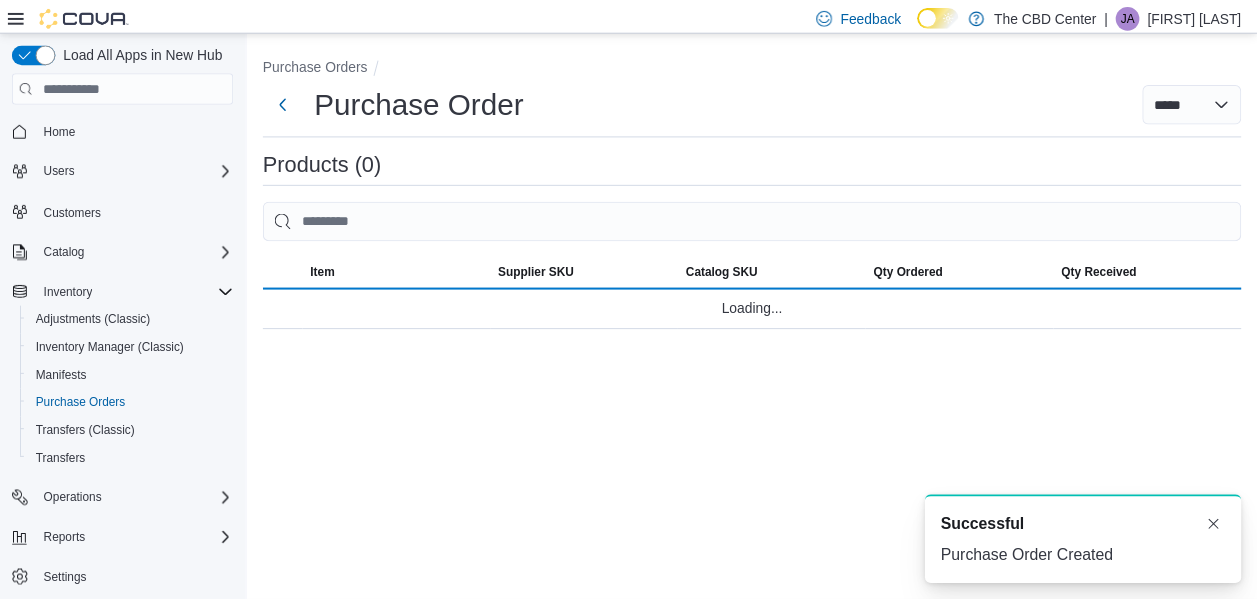 scroll, scrollTop: 0, scrollLeft: 0, axis: both 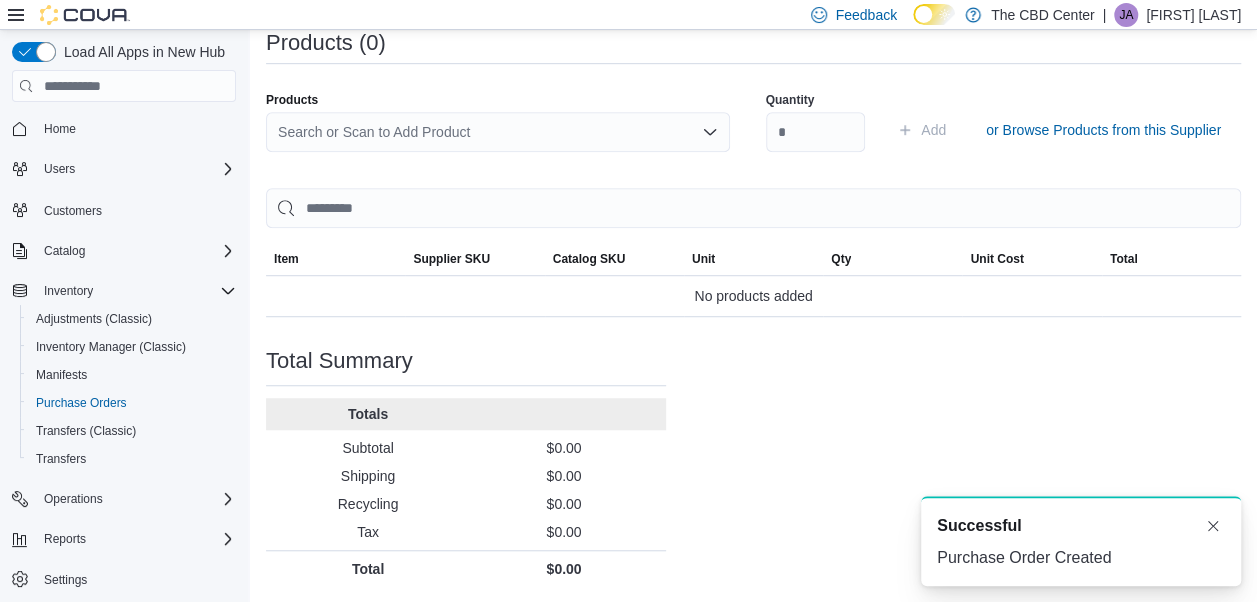 click on "Search or Scan to Add Product" at bounding box center [498, 132] 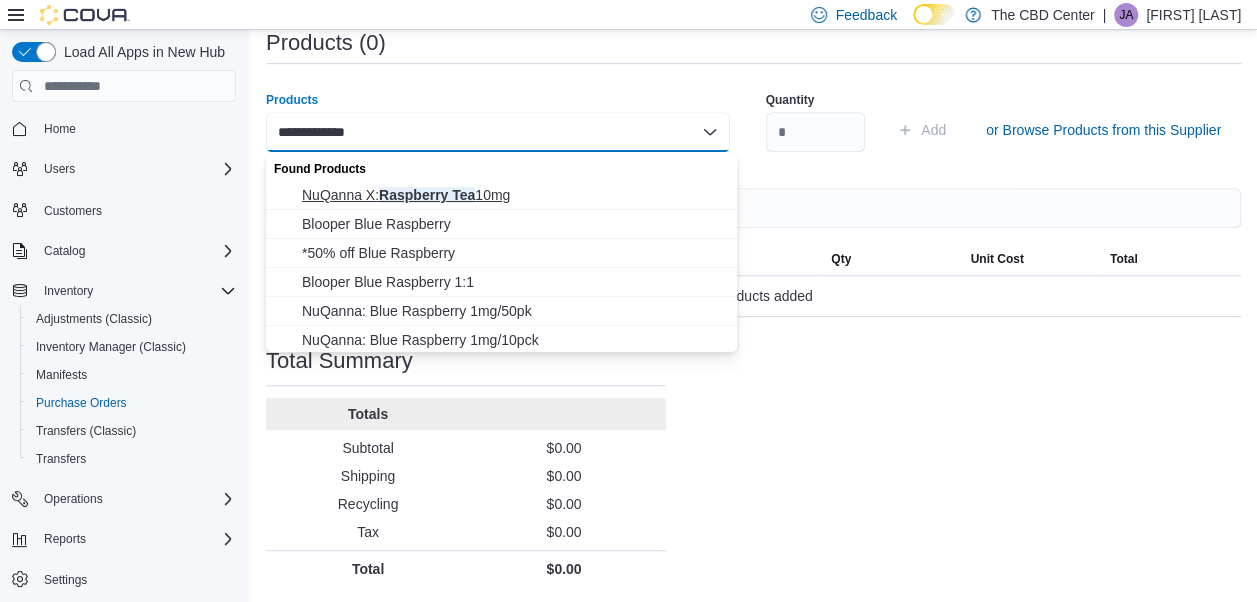 type on "**********" 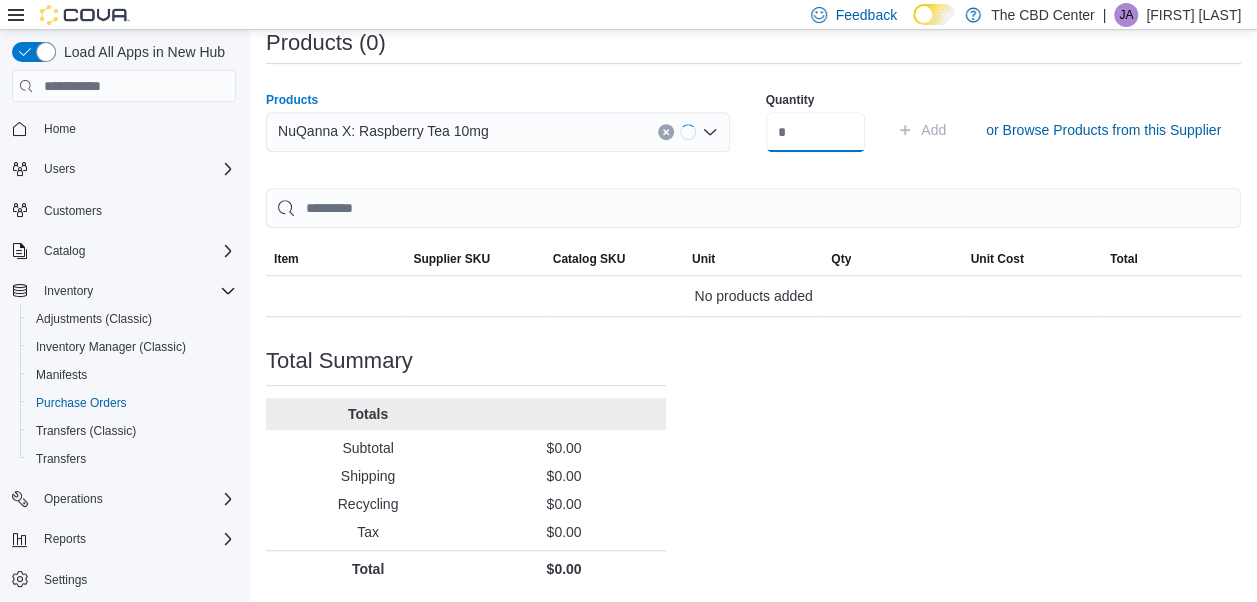 click at bounding box center (816, 132) 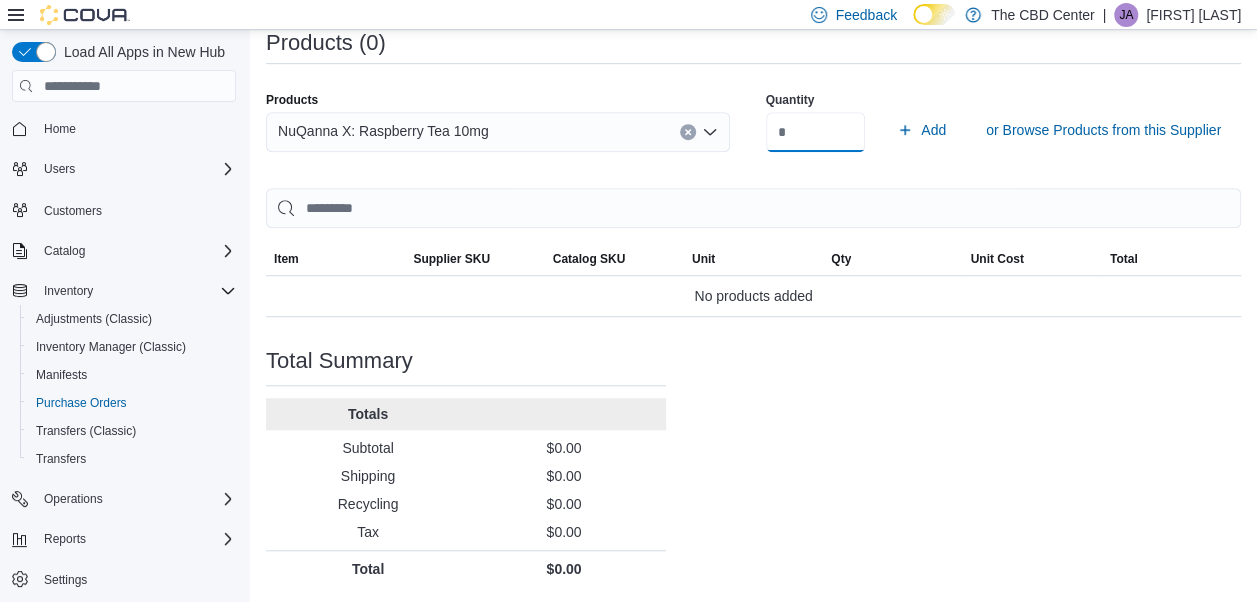 type on "**" 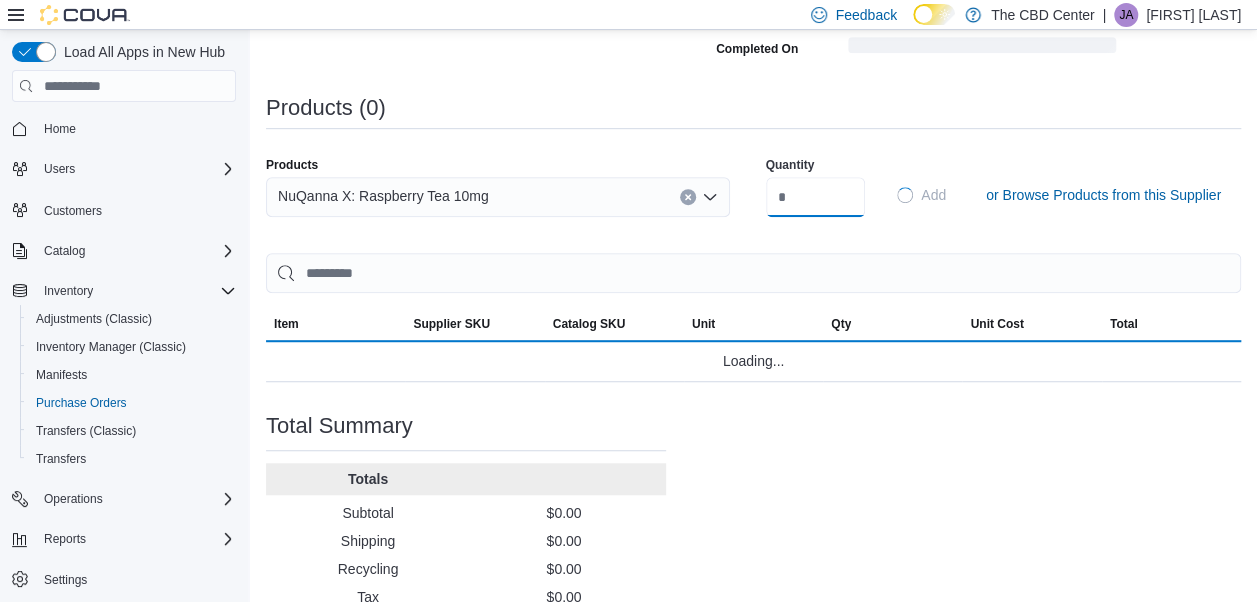 type 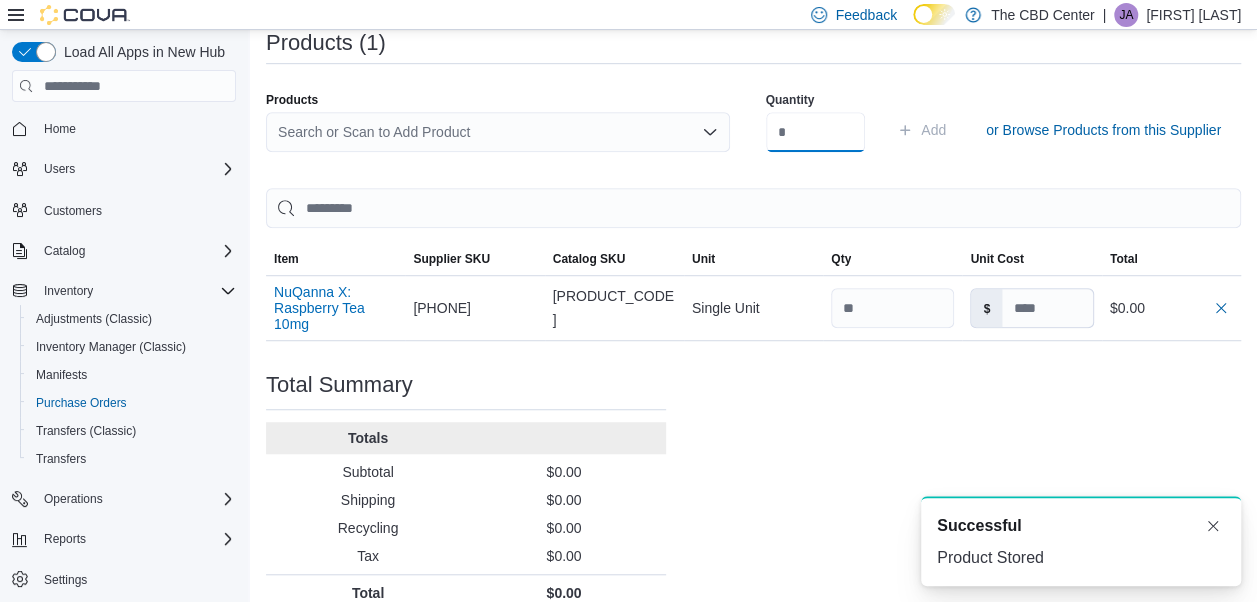 scroll, scrollTop: 0, scrollLeft: 0, axis: both 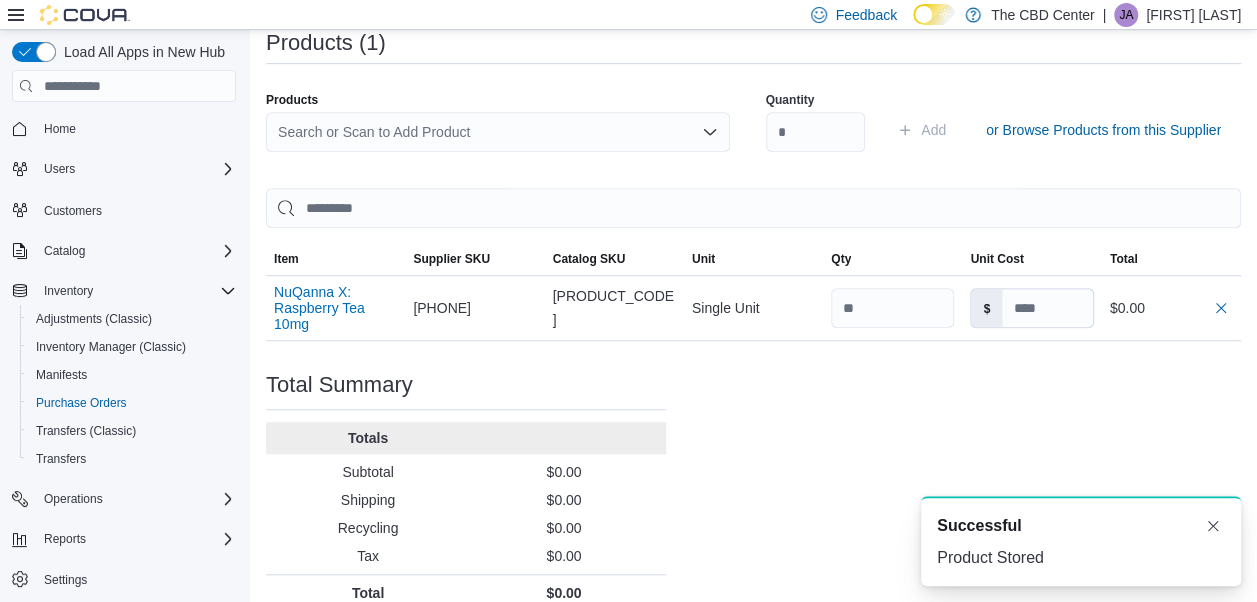 click on "Search or Scan to Add Product" at bounding box center [498, 132] 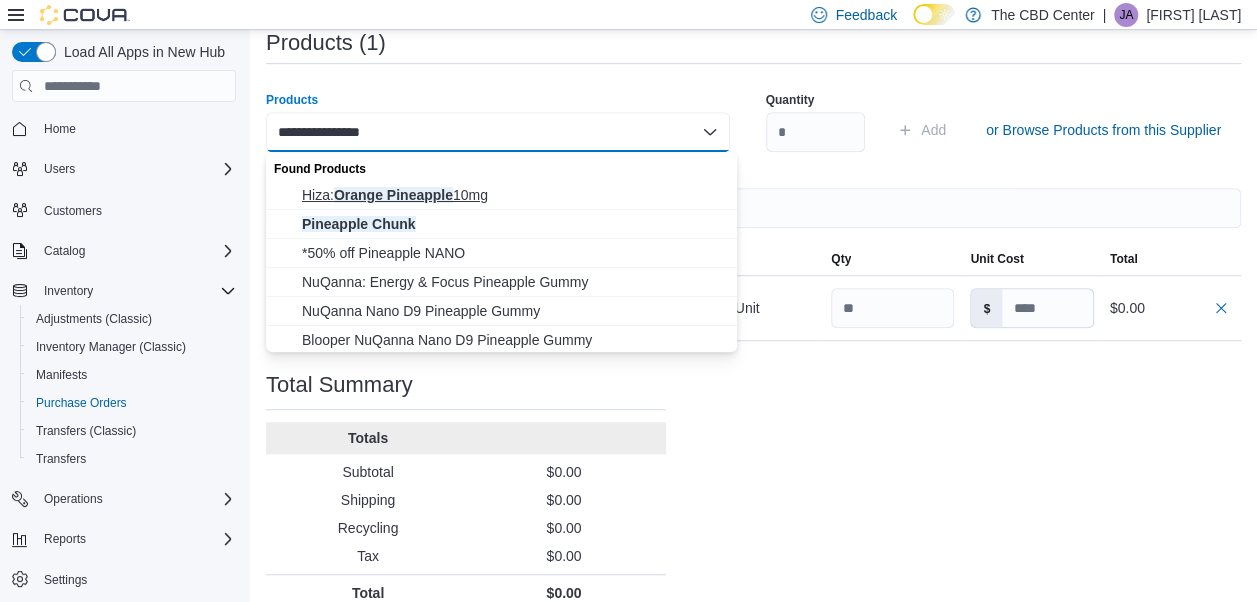 type on "**********" 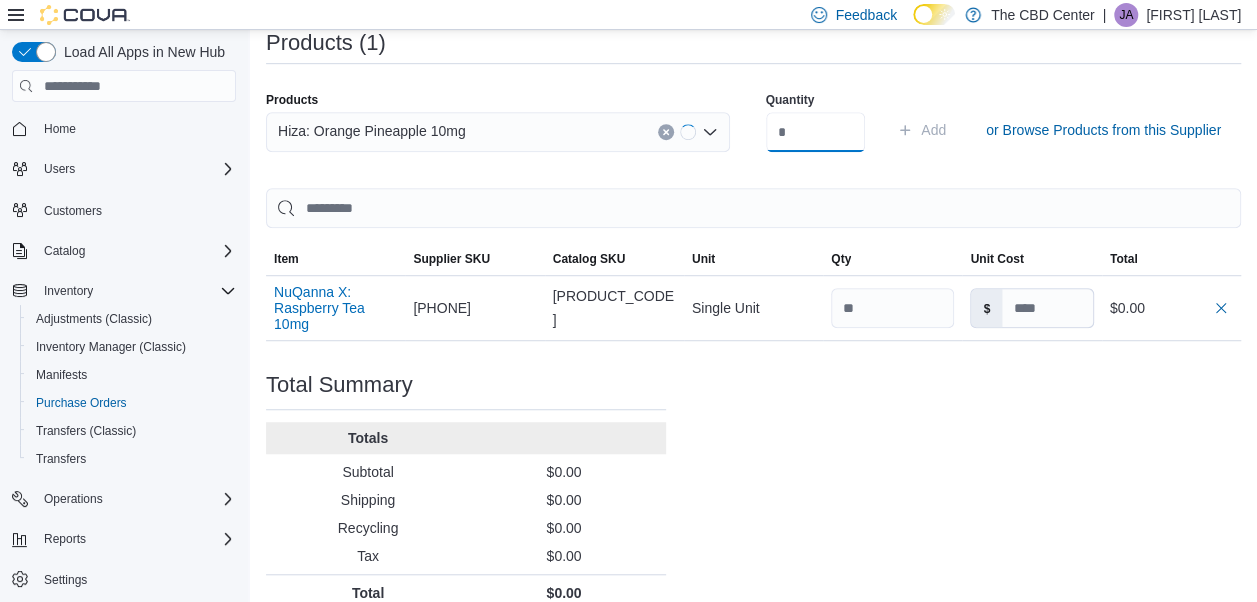 click at bounding box center [816, 132] 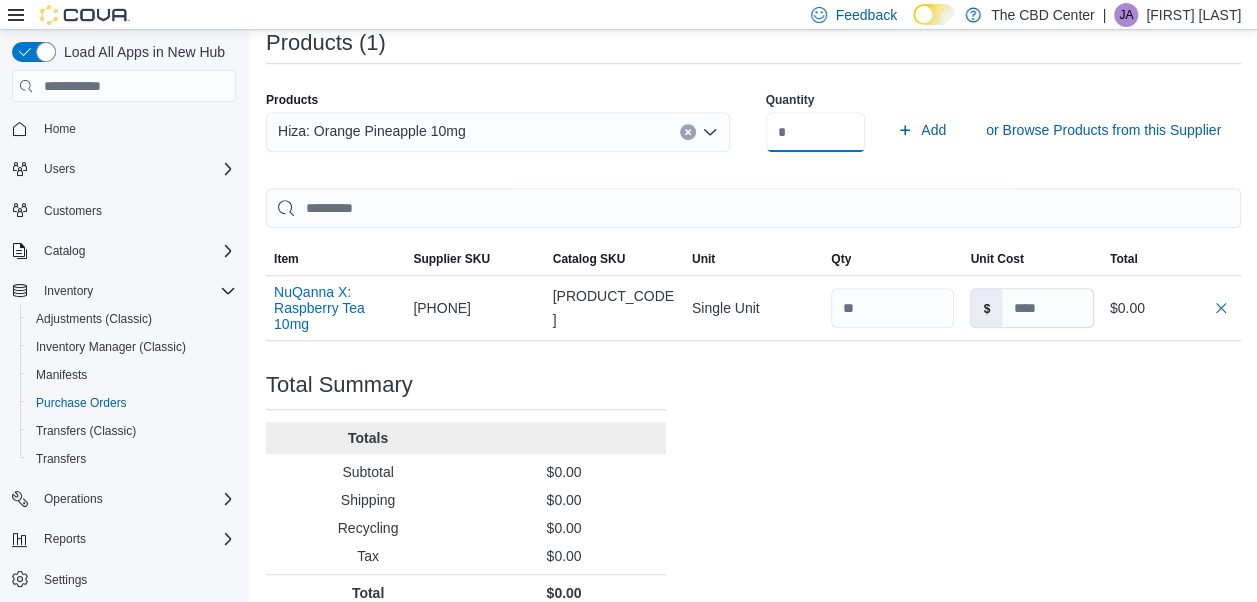 type on "**" 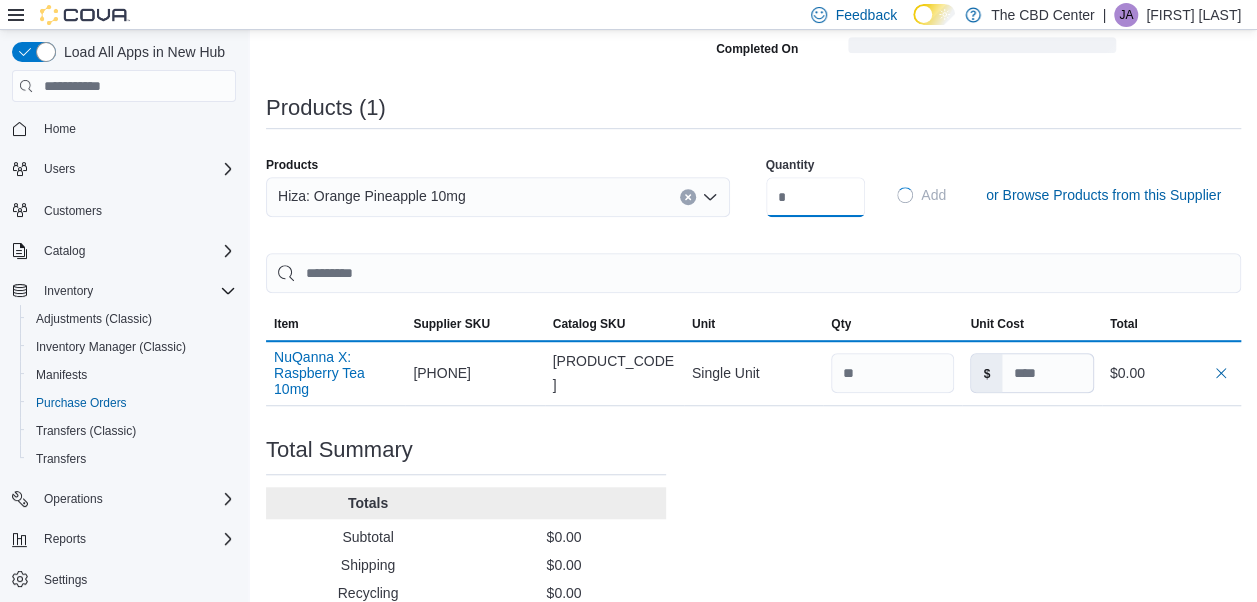 type 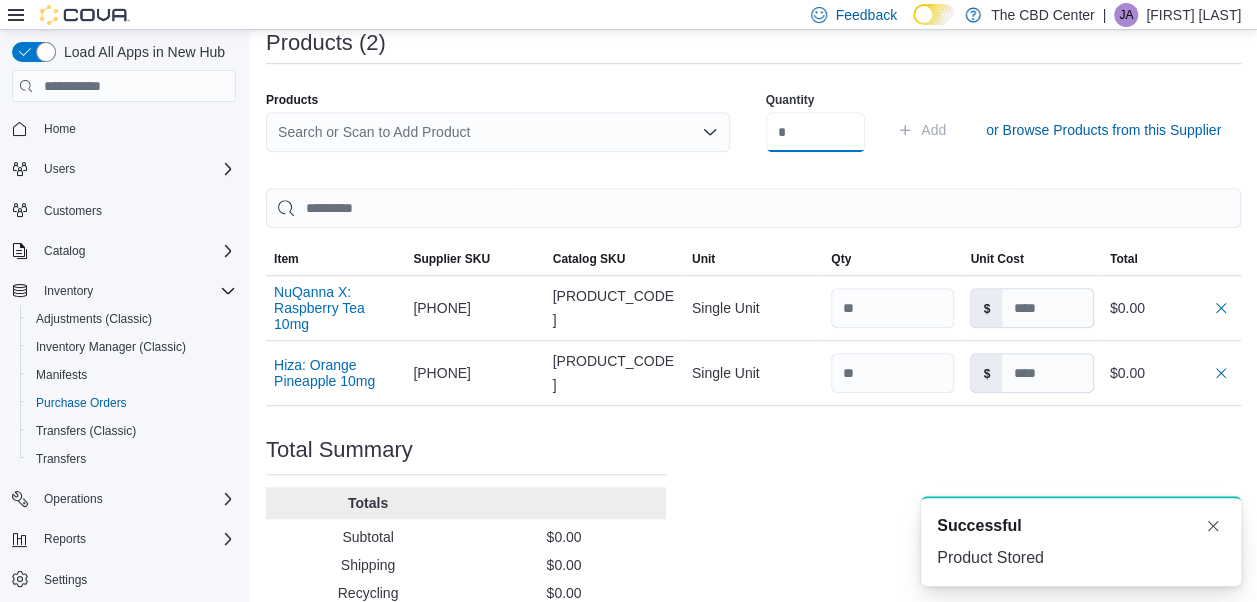 scroll, scrollTop: 0, scrollLeft: 0, axis: both 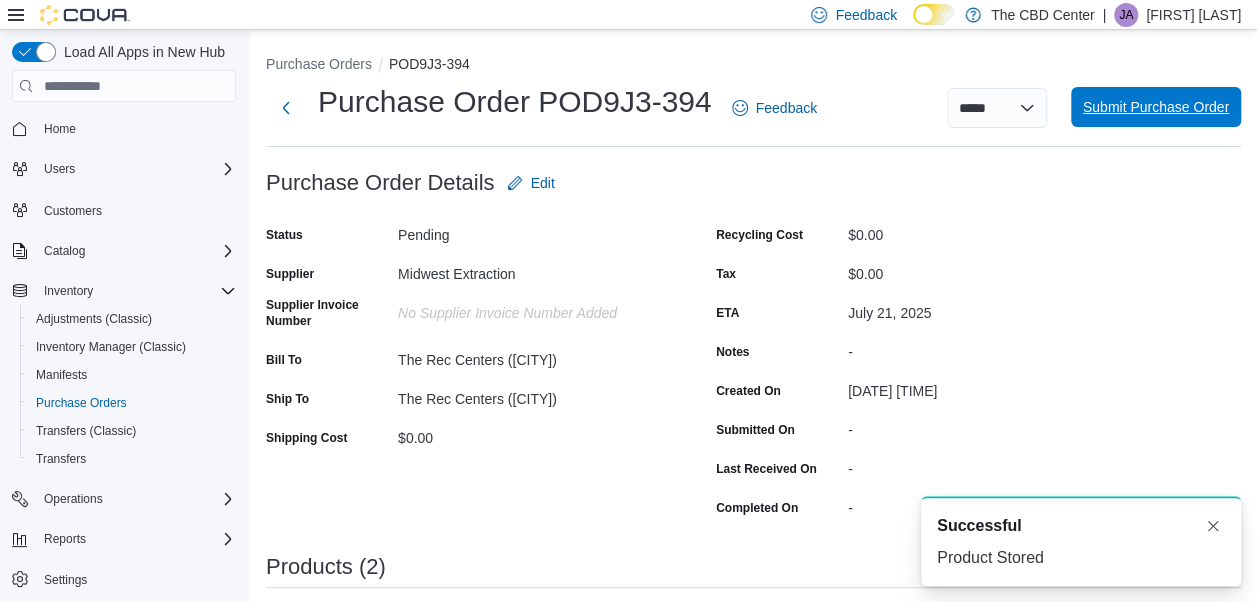 click on "Submit Purchase Order" at bounding box center [1156, 107] 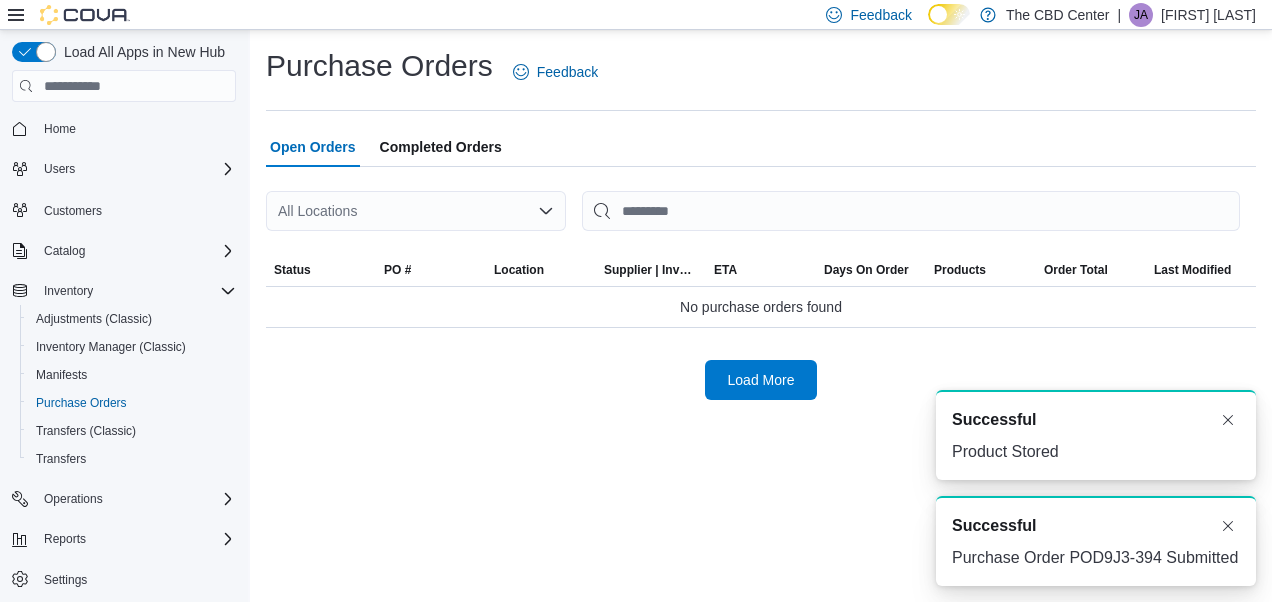scroll, scrollTop: 0, scrollLeft: 0, axis: both 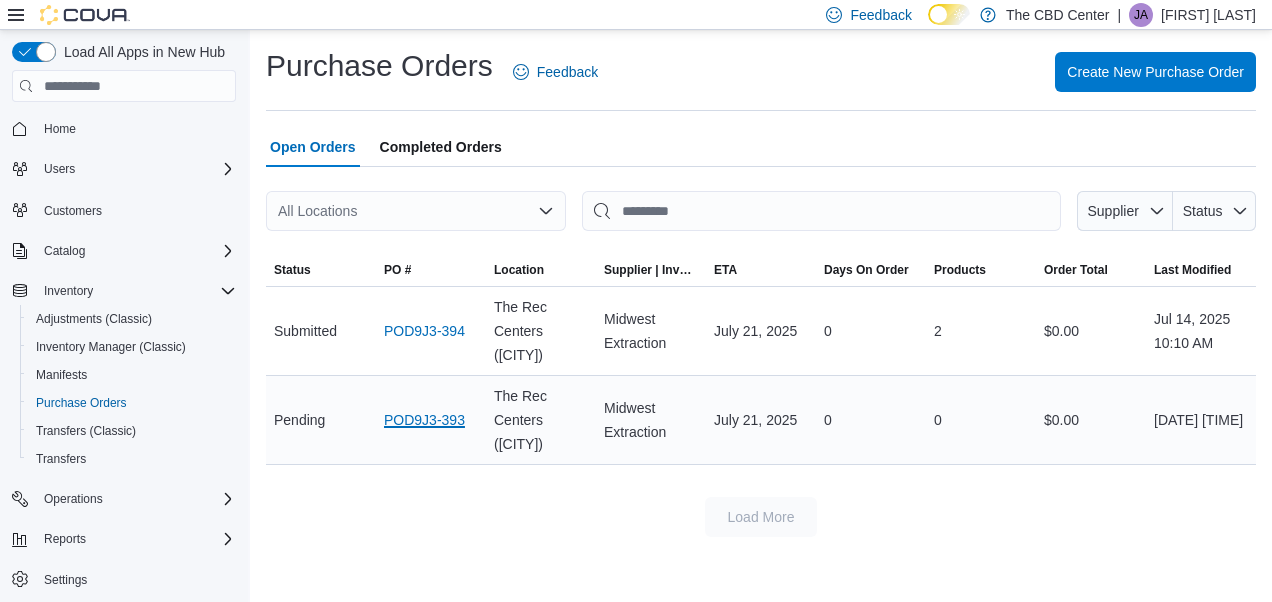 click on "POD9J3-393" at bounding box center [424, 420] 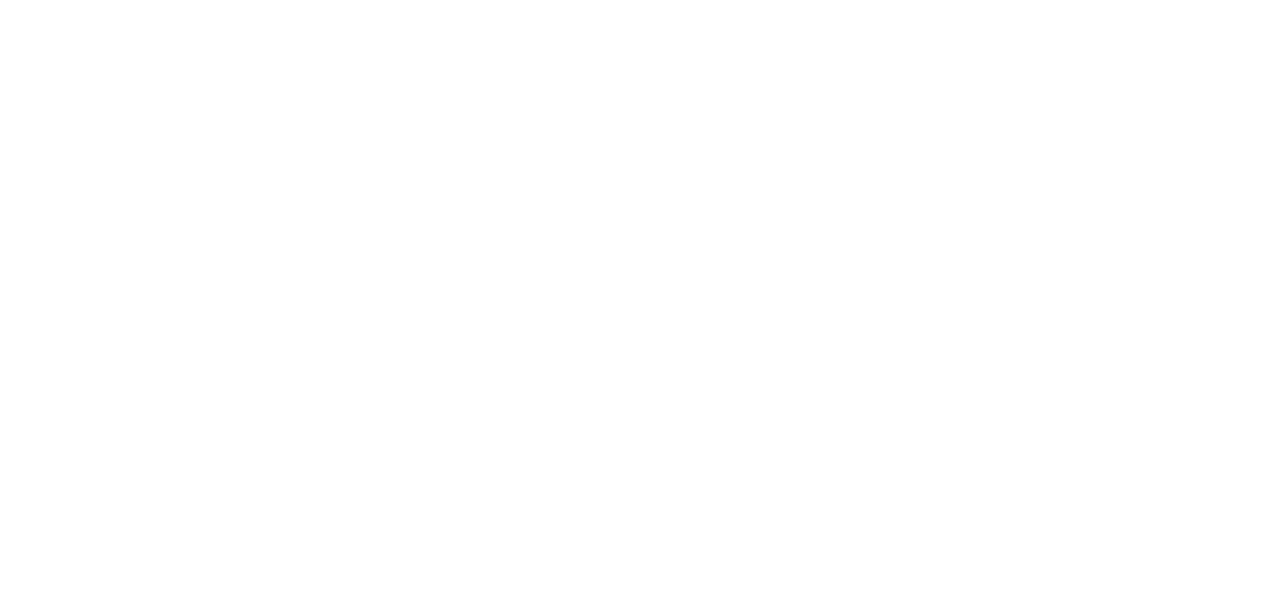 scroll, scrollTop: 0, scrollLeft: 0, axis: both 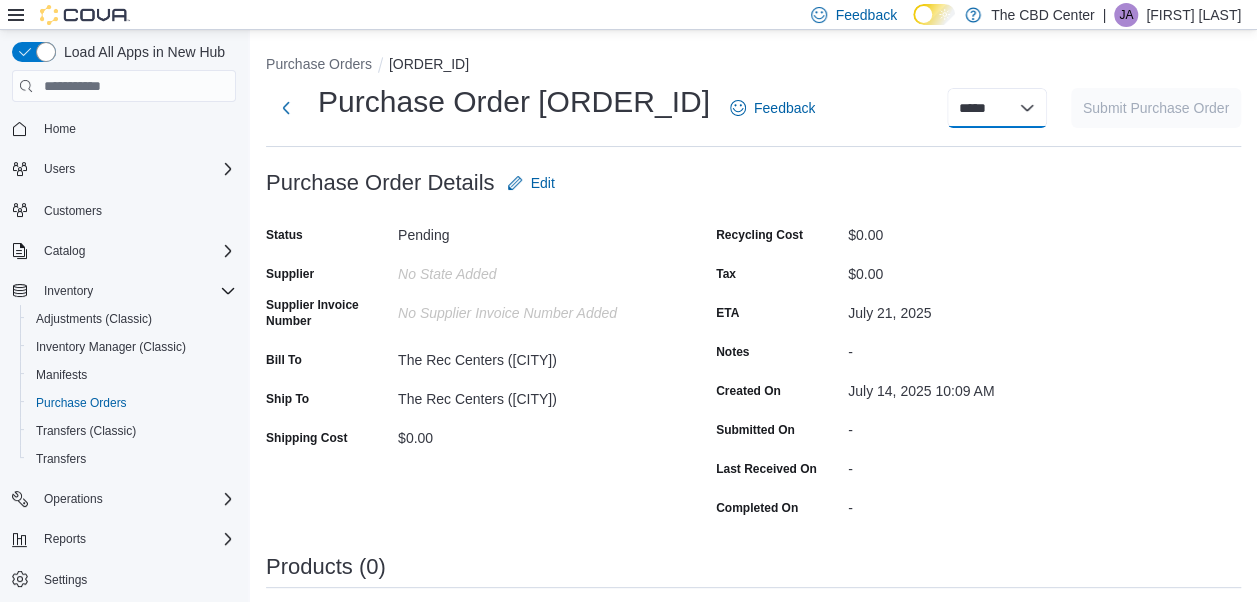click on "***** ***** ******" at bounding box center [997, 108] 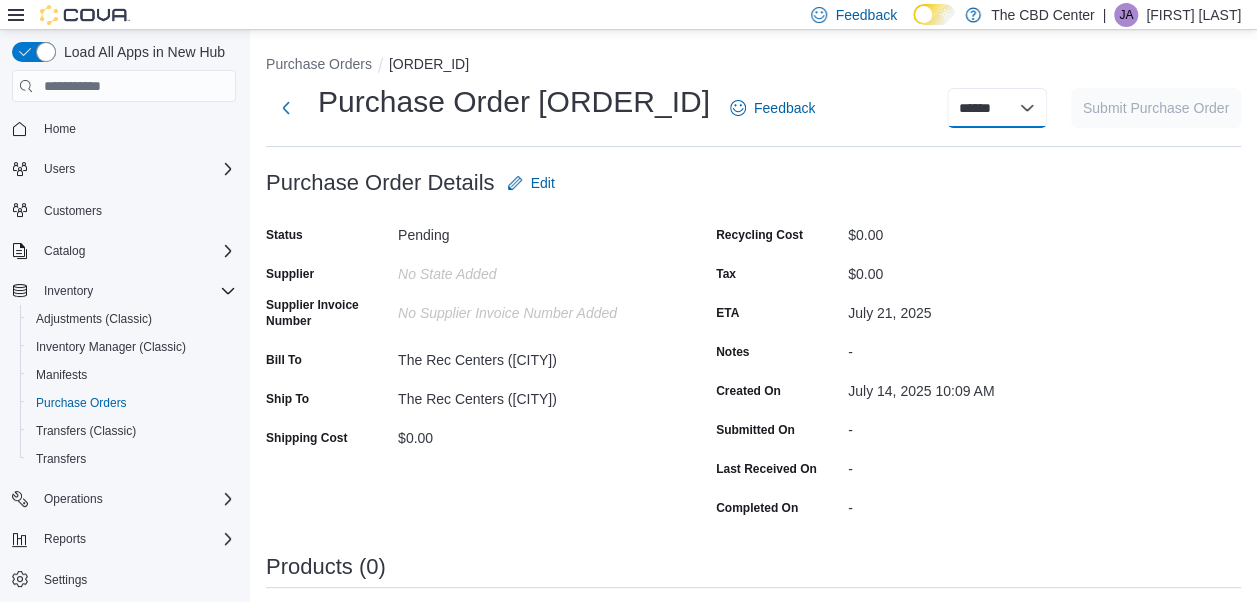 click on "***** ***** ******" at bounding box center (997, 108) 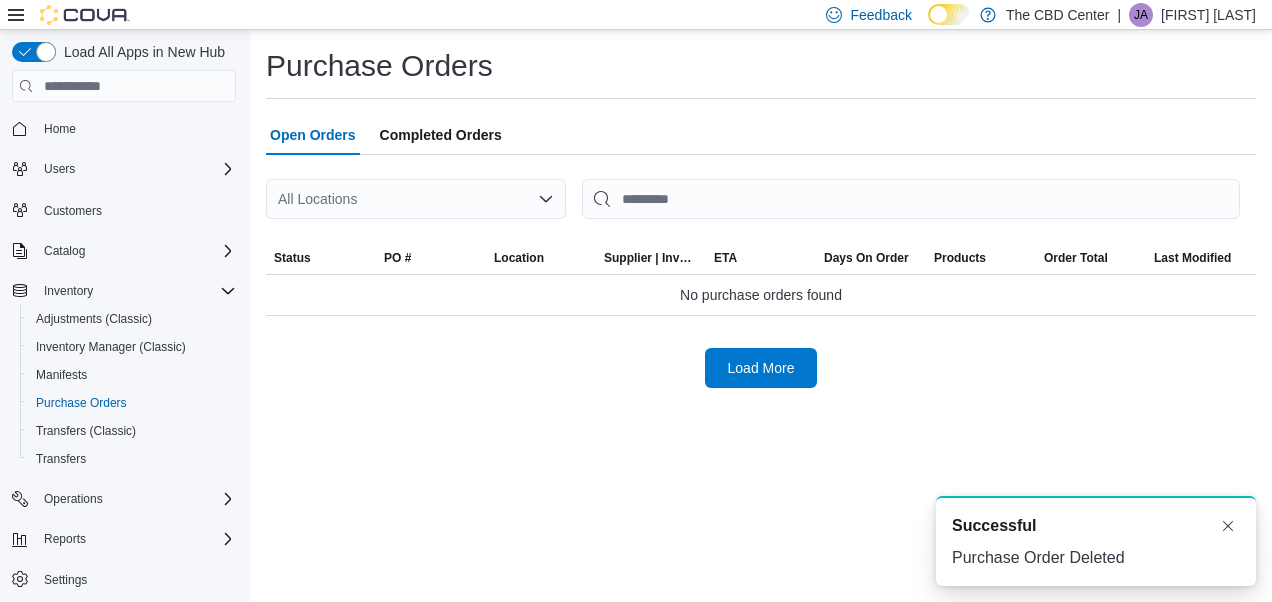 scroll, scrollTop: 0, scrollLeft: 0, axis: both 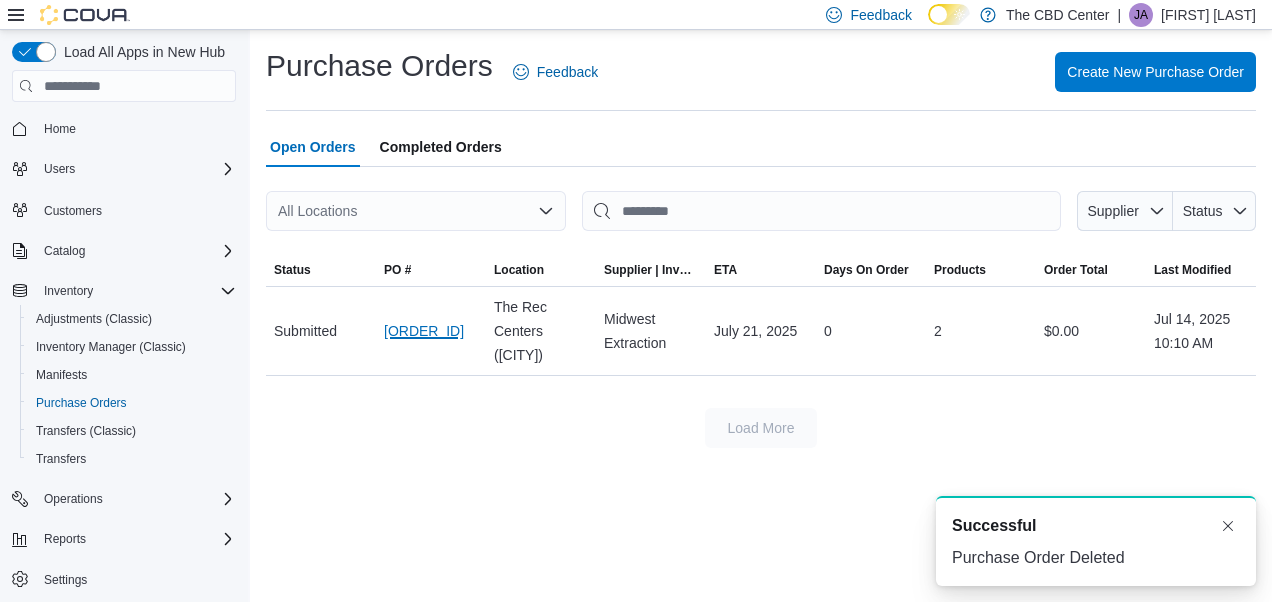 click on "POD9J3-394" at bounding box center [424, 331] 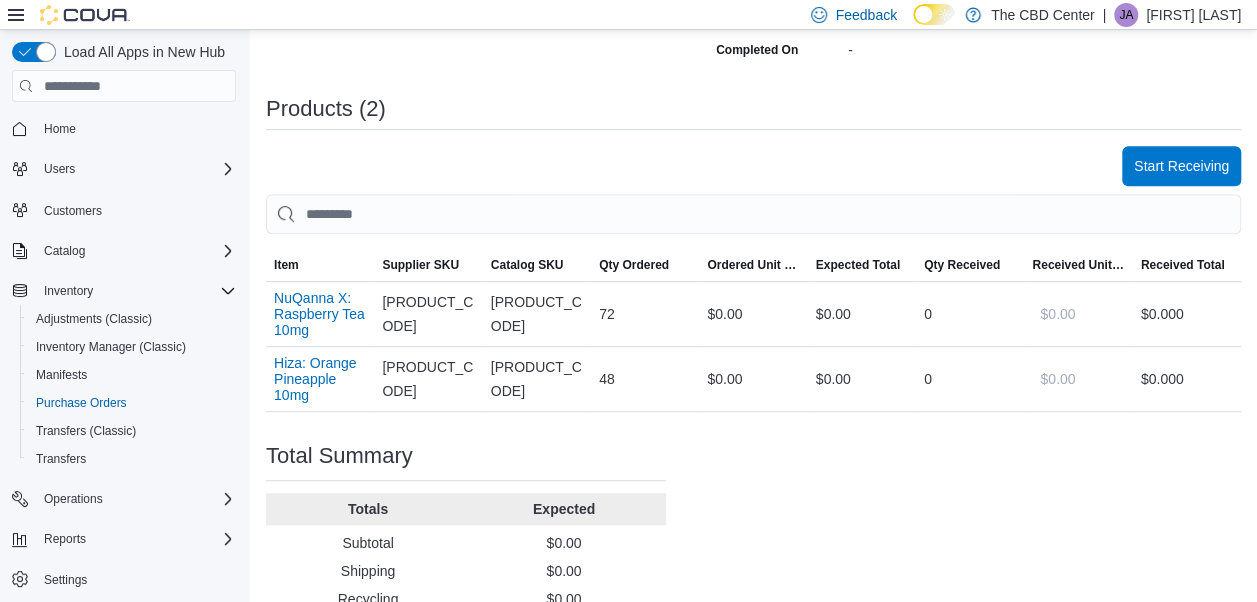 scroll, scrollTop: 405, scrollLeft: 0, axis: vertical 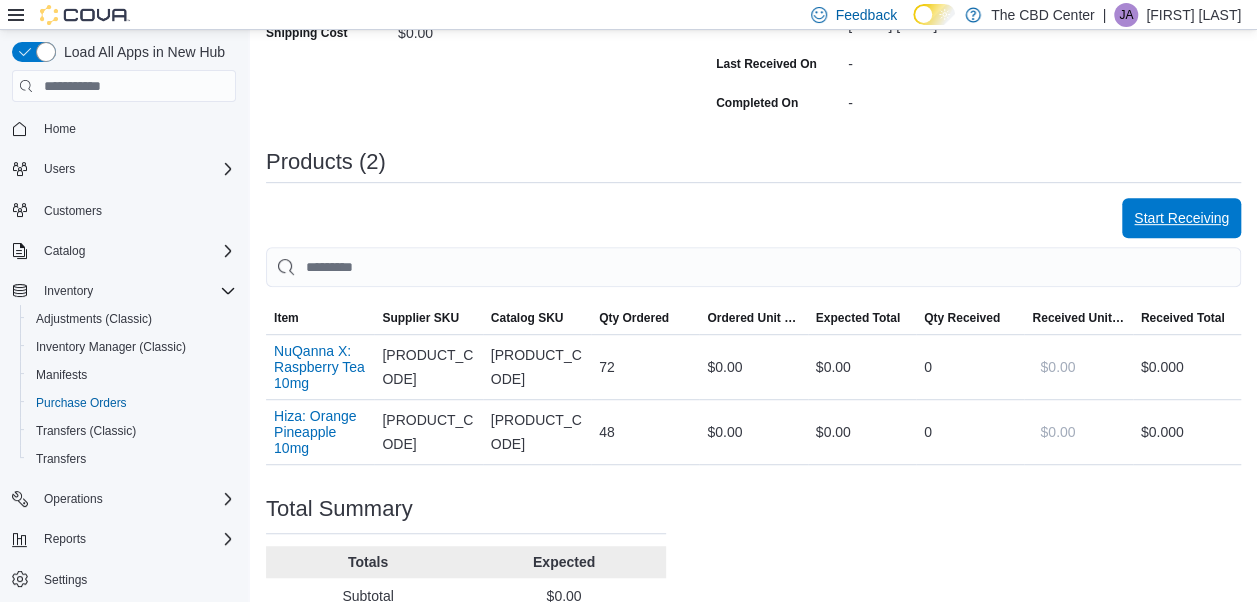 click on "Start Receiving" at bounding box center (1181, 218) 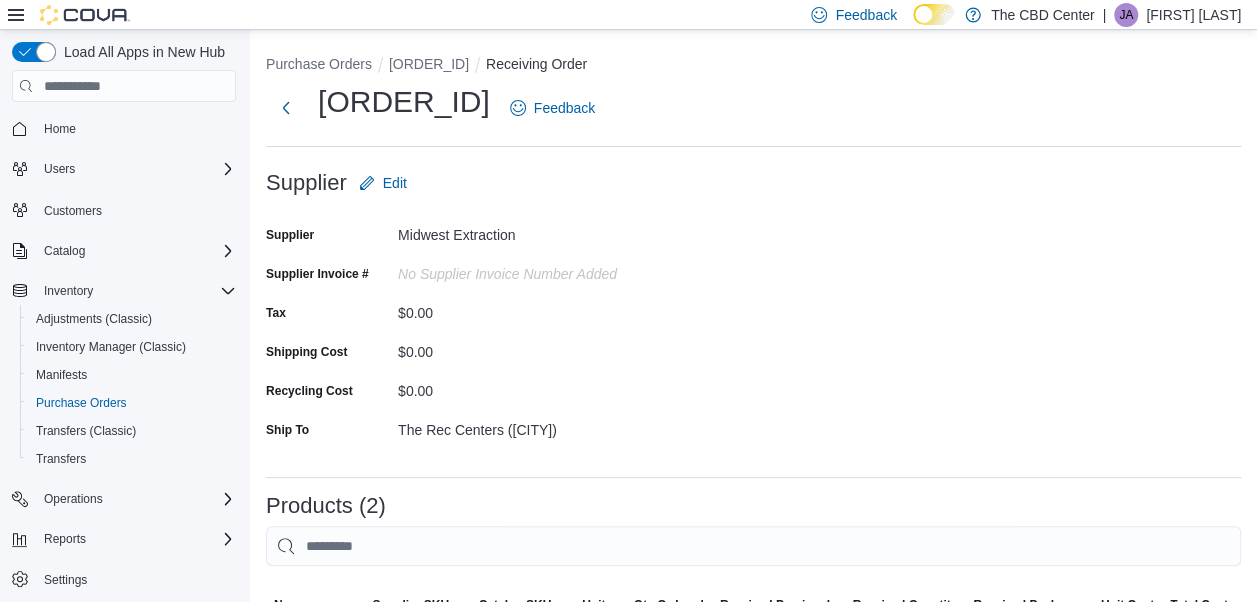 scroll, scrollTop: 491, scrollLeft: 0, axis: vertical 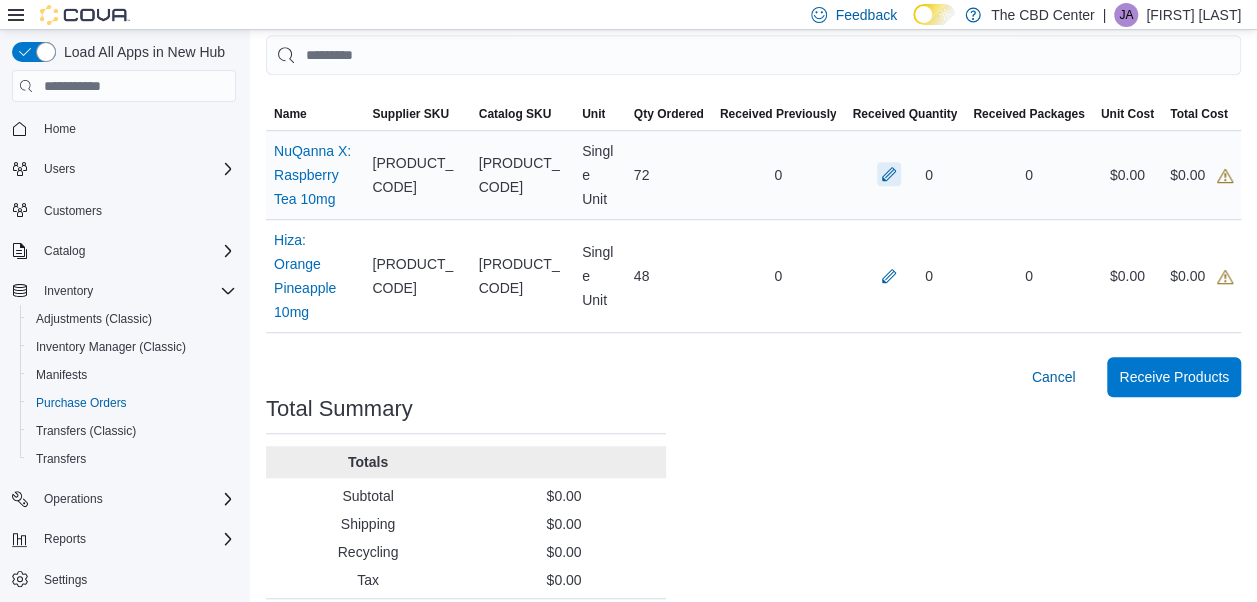 click at bounding box center (889, 174) 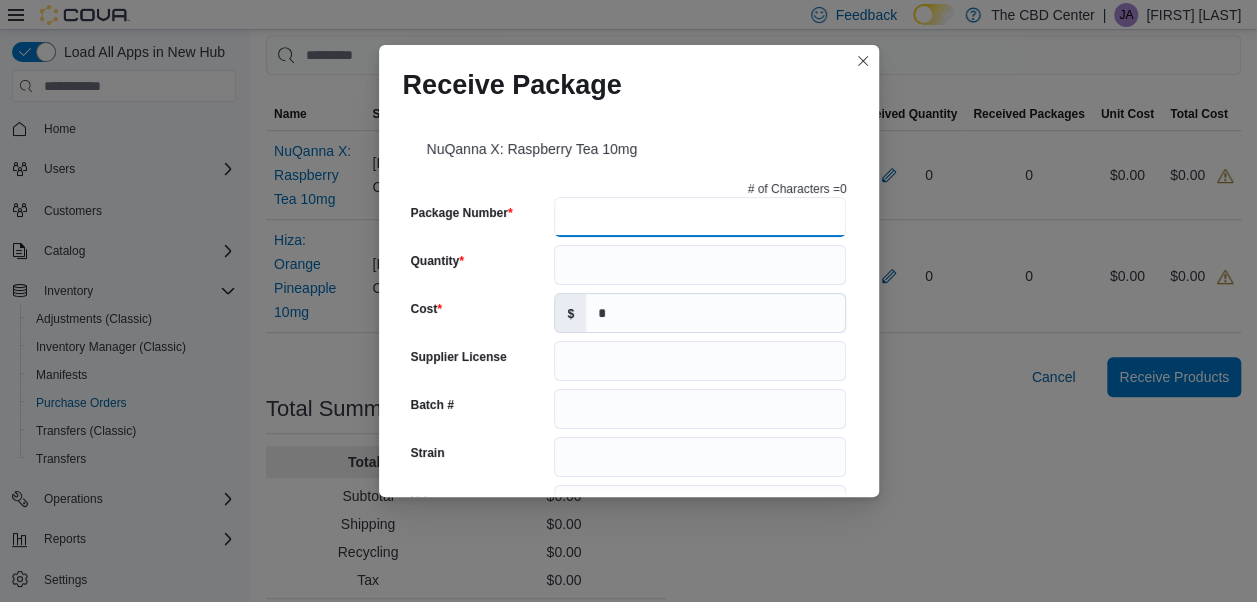 click on "Package Number" at bounding box center [700, 217] 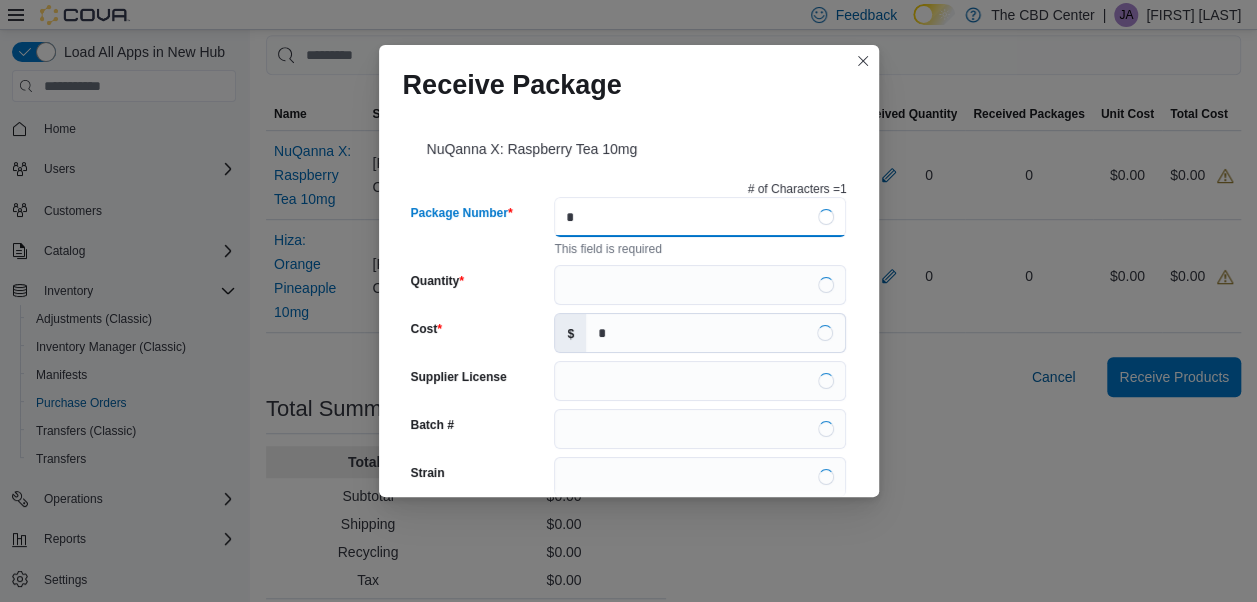 type on "*" 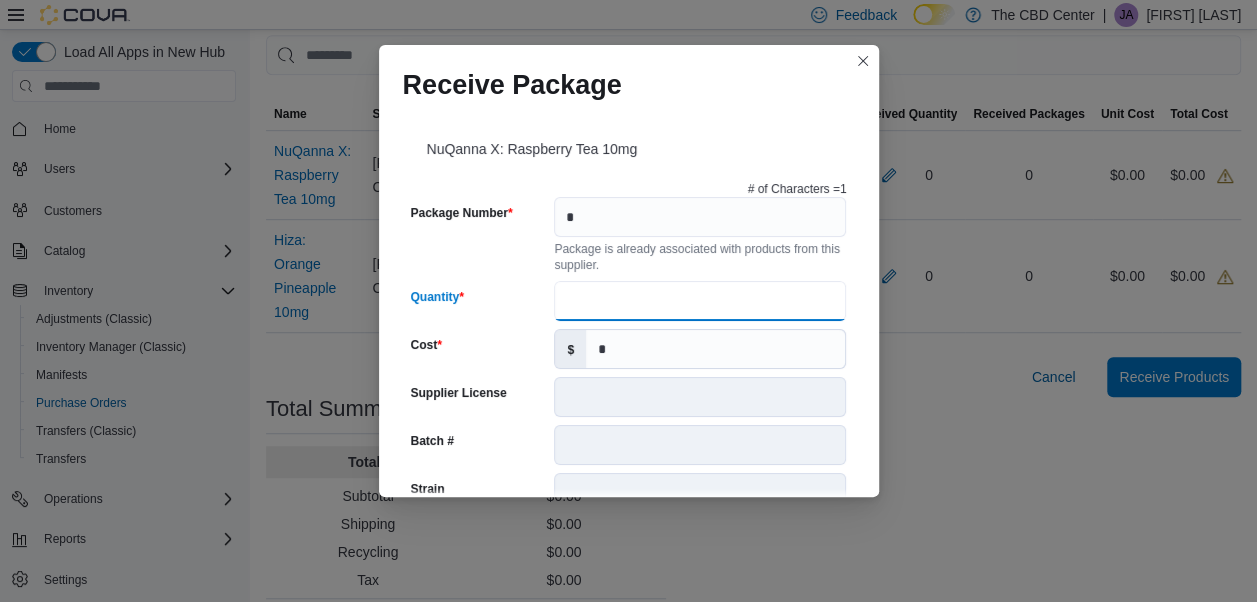 scroll, scrollTop: 776, scrollLeft: 0, axis: vertical 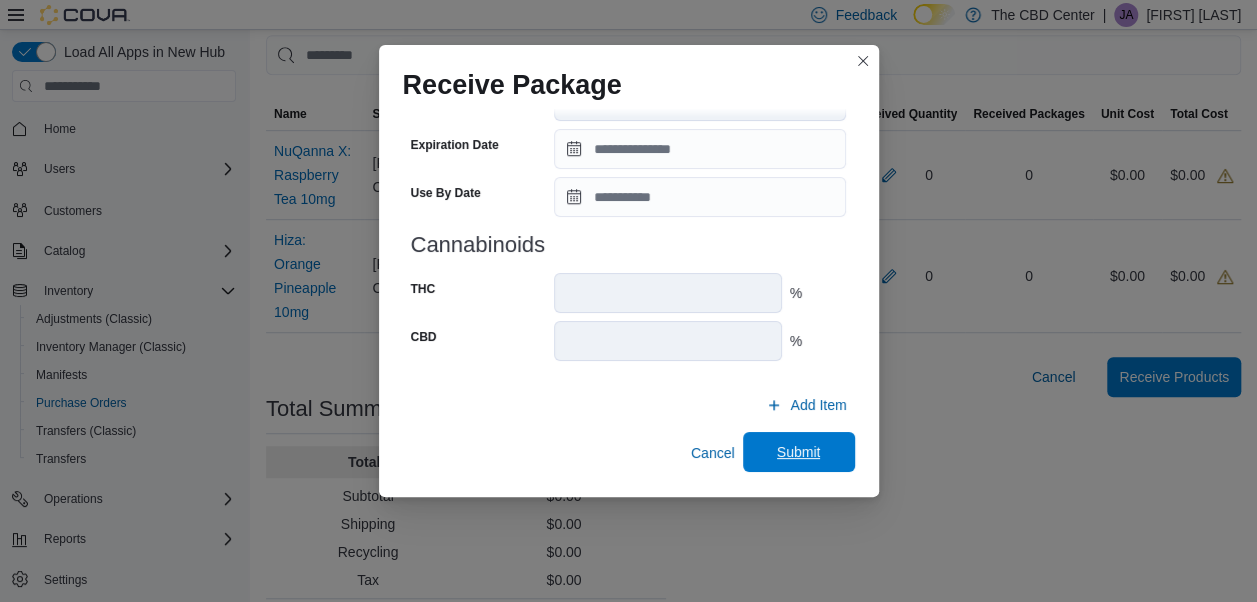 type on "**" 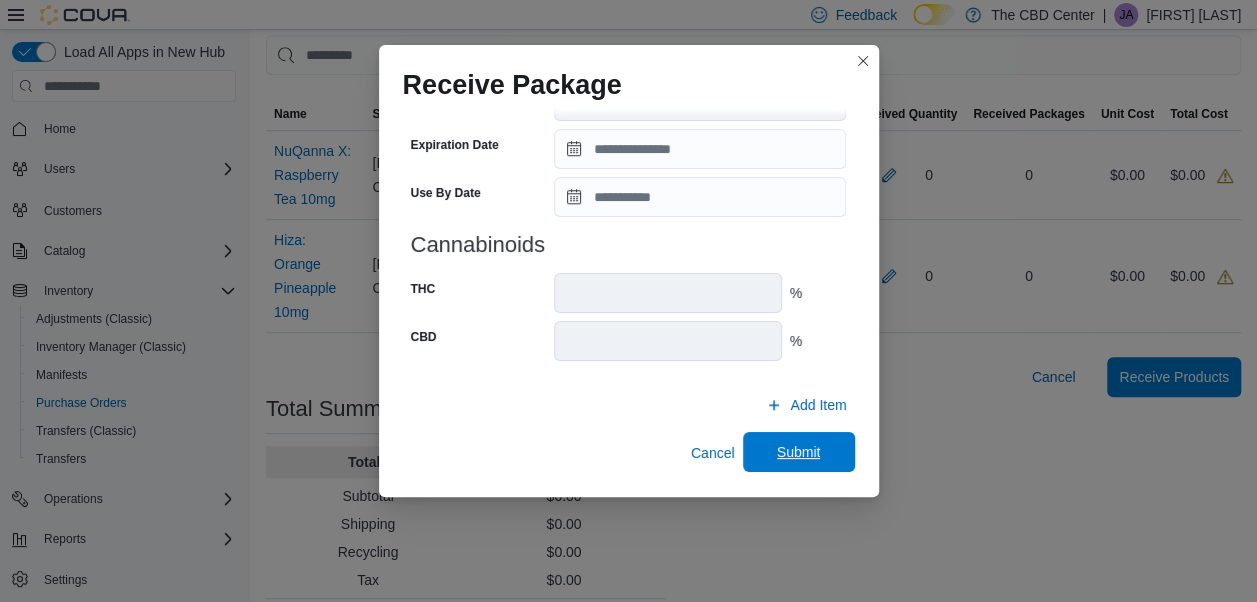 click on "Submit" at bounding box center [799, 452] 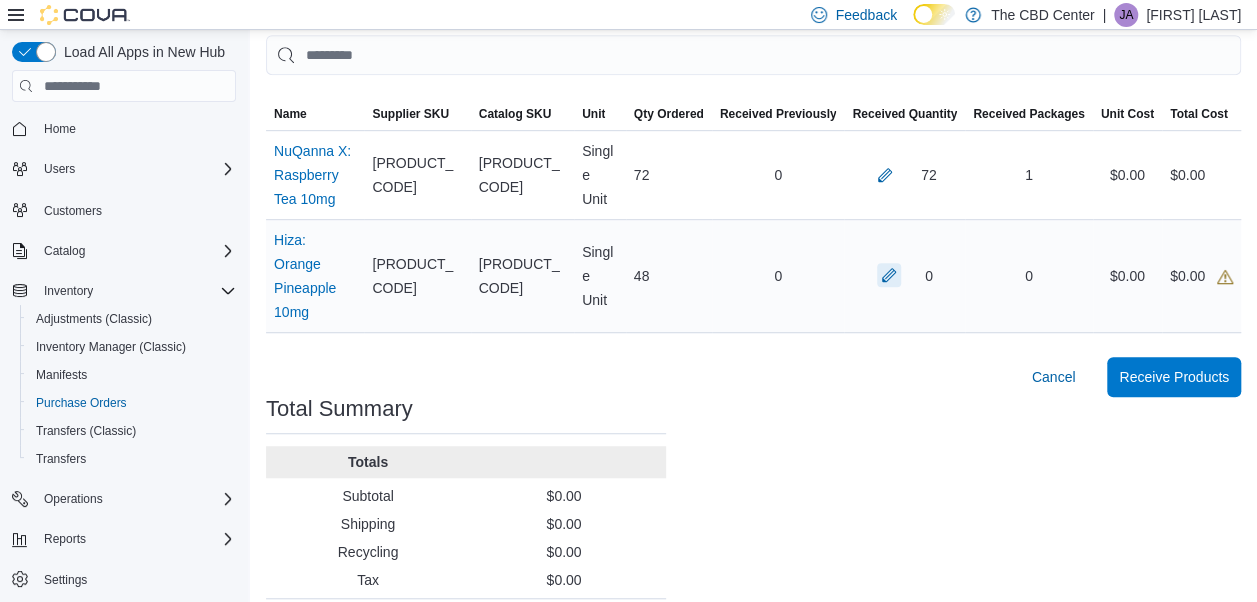 click at bounding box center (889, 275) 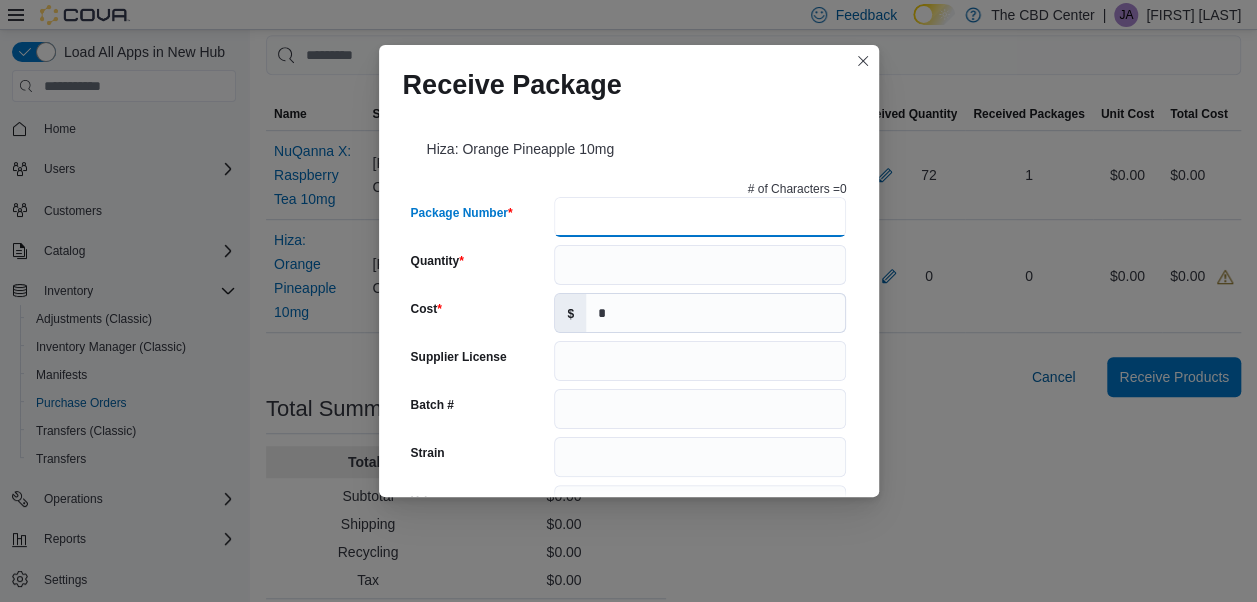 click on "Package Number" at bounding box center [700, 217] 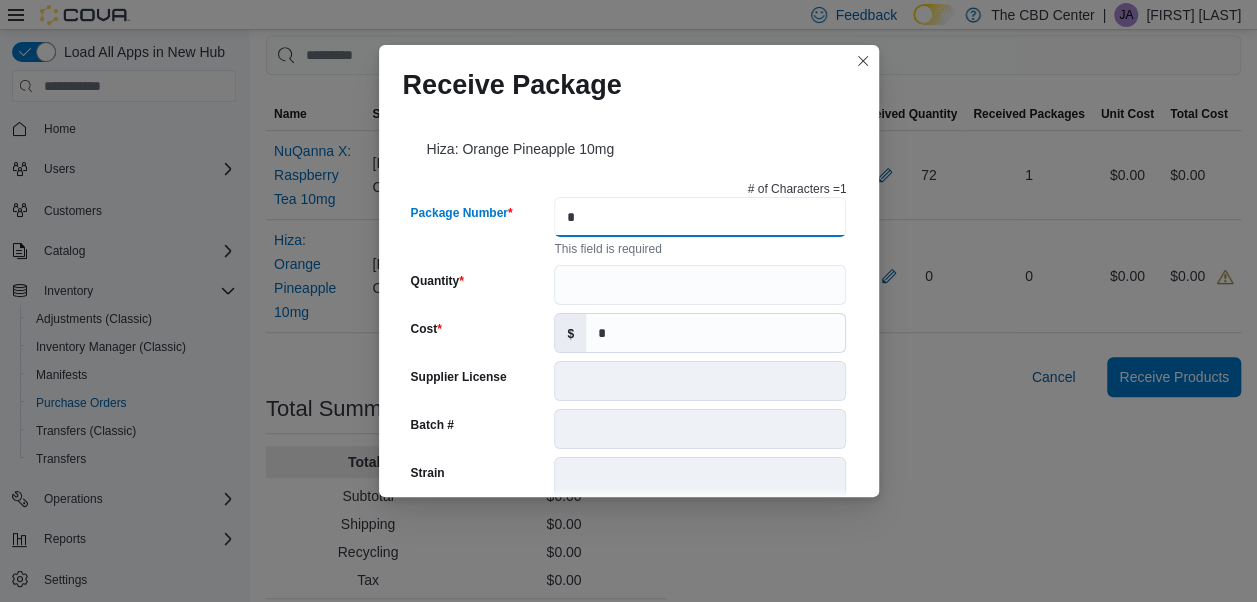 type on "*" 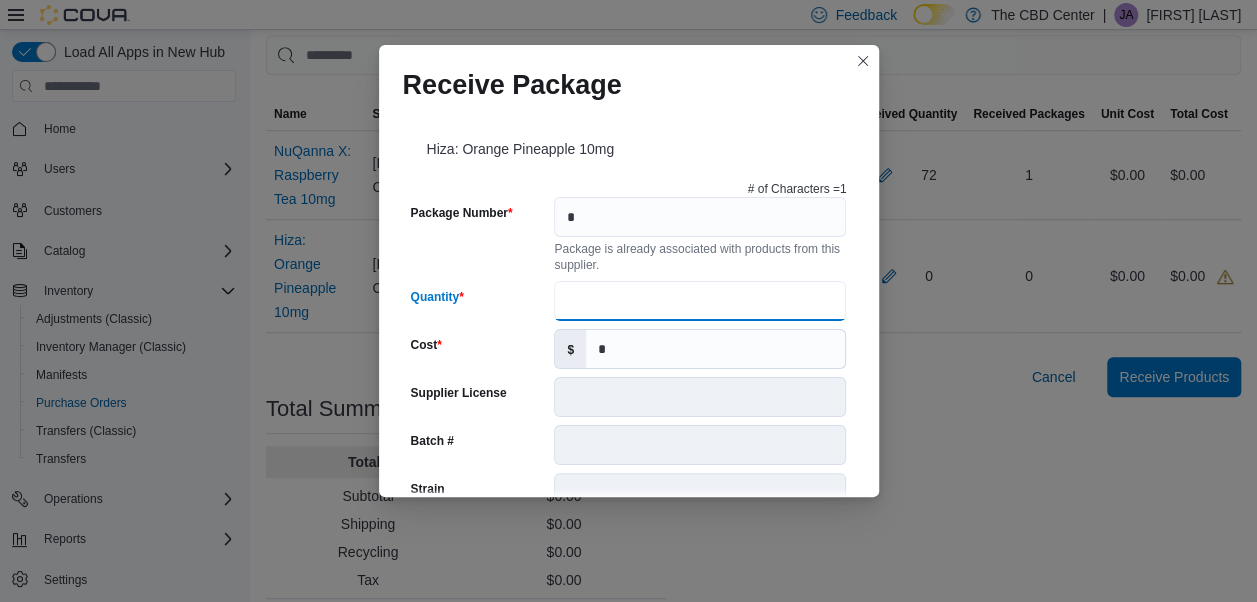 type on "**" 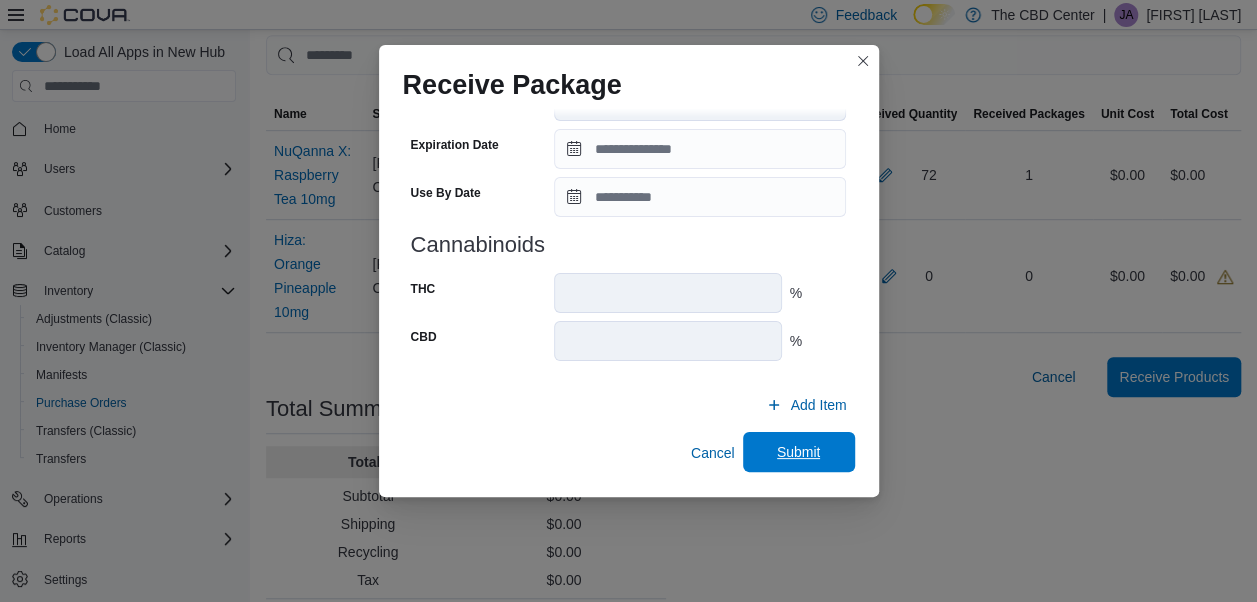 click on "Submit" at bounding box center [799, 452] 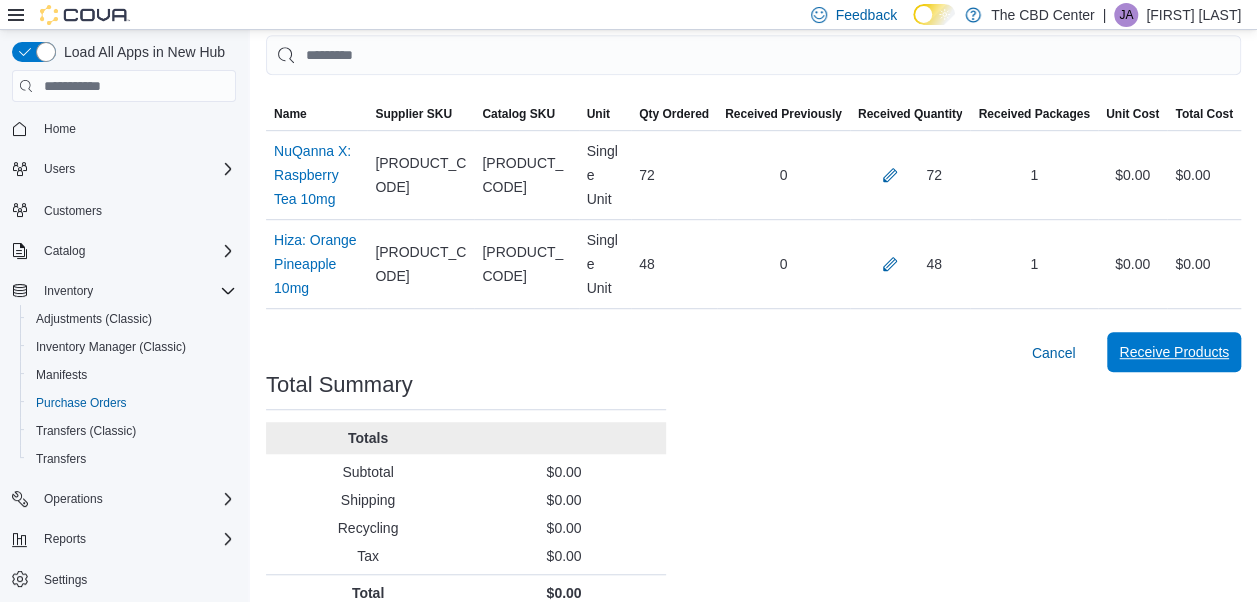 click on "Receive Products" at bounding box center (1174, 352) 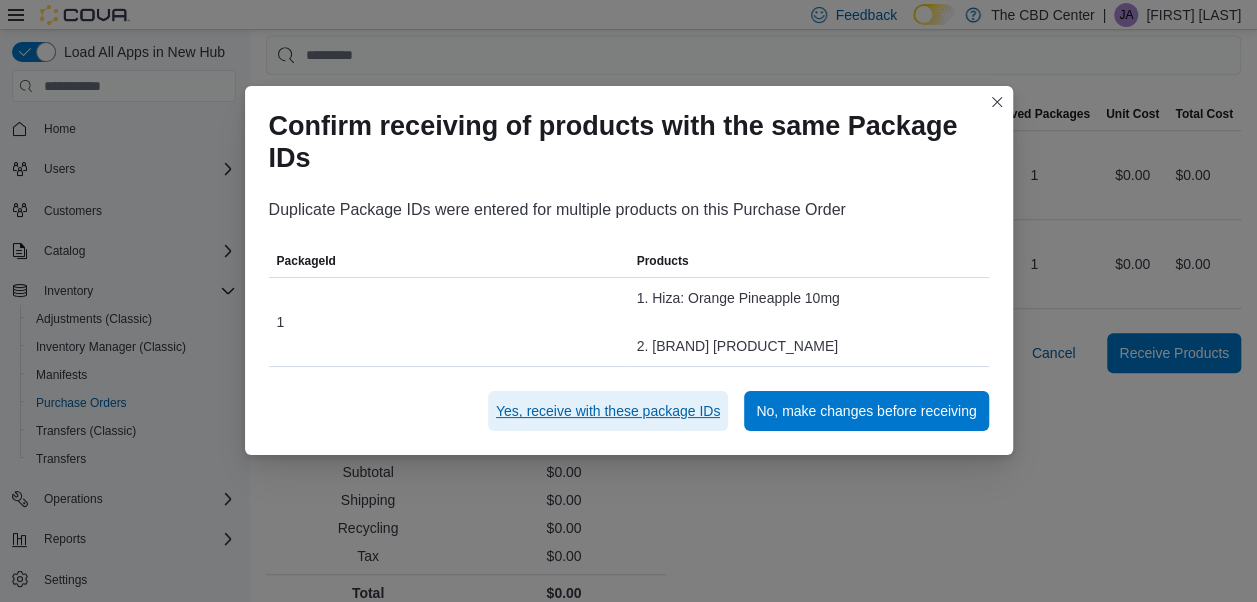 click on "Yes, receive with these package IDs" at bounding box center (608, 411) 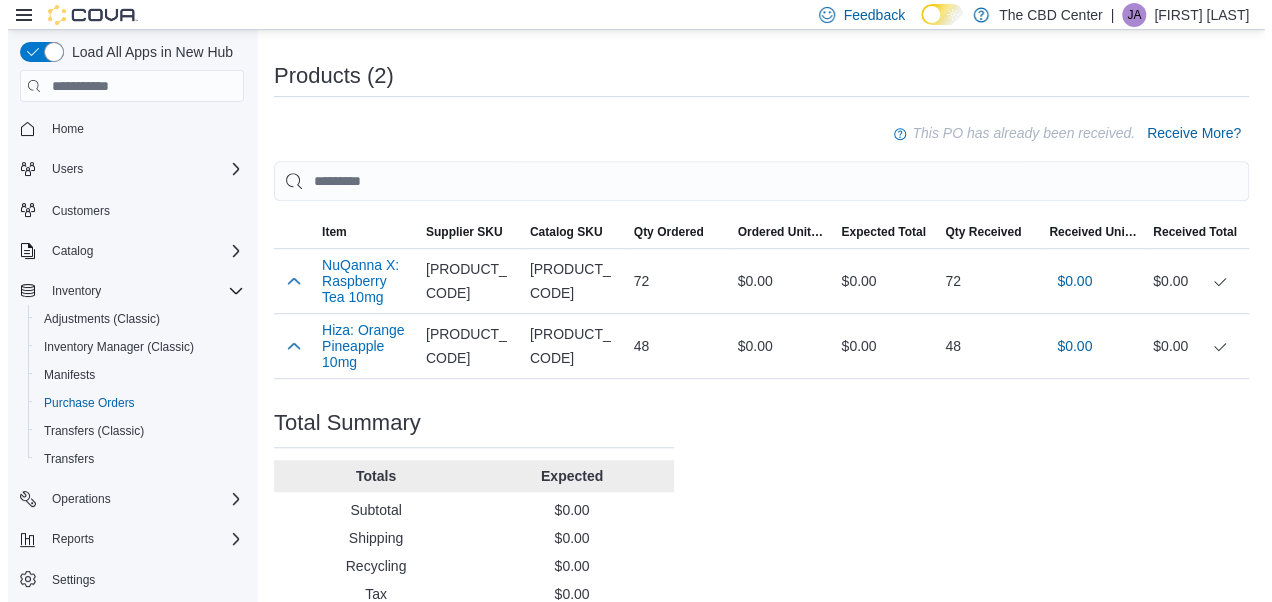 scroll, scrollTop: 0, scrollLeft: 0, axis: both 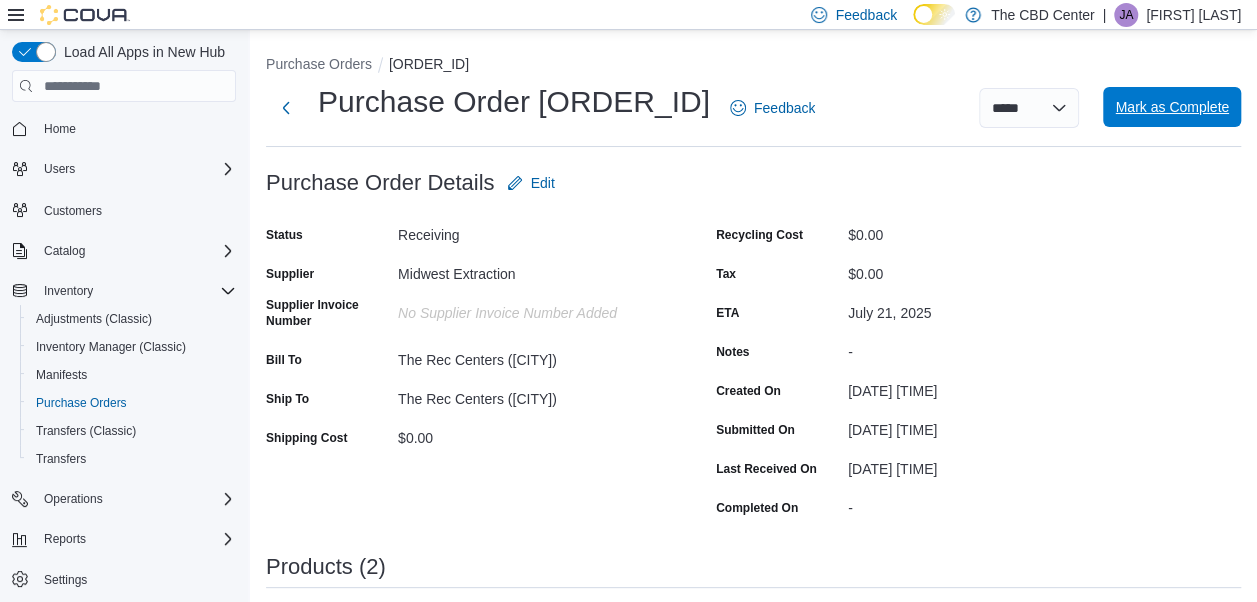 click on "Mark as Complete" at bounding box center [1172, 107] 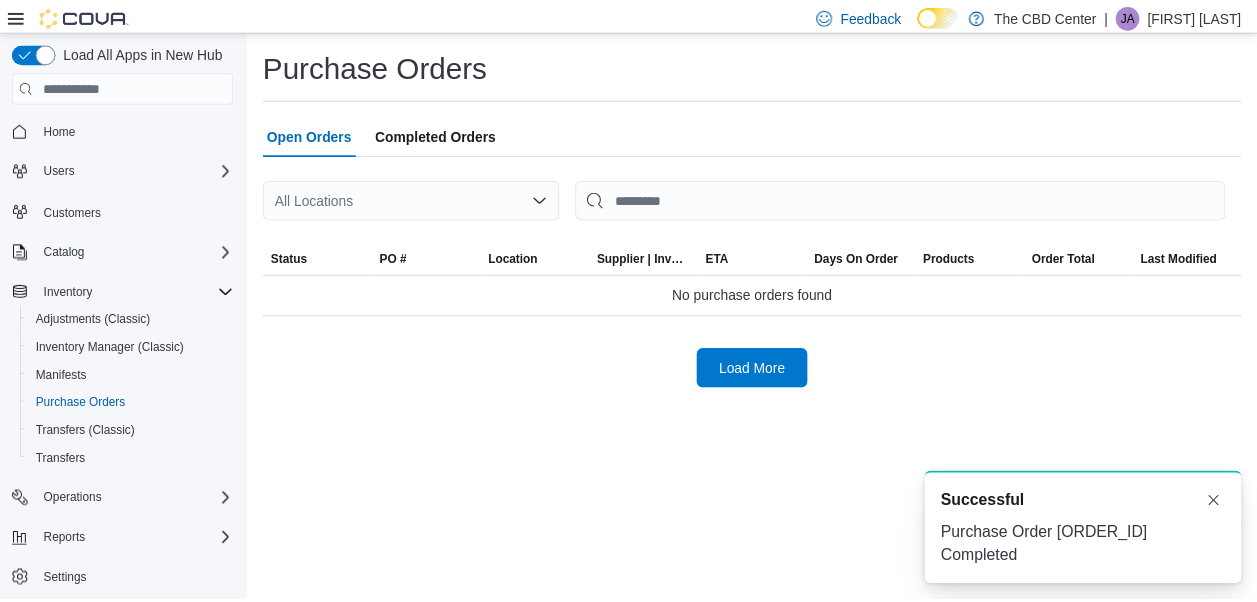 scroll, scrollTop: 0, scrollLeft: 0, axis: both 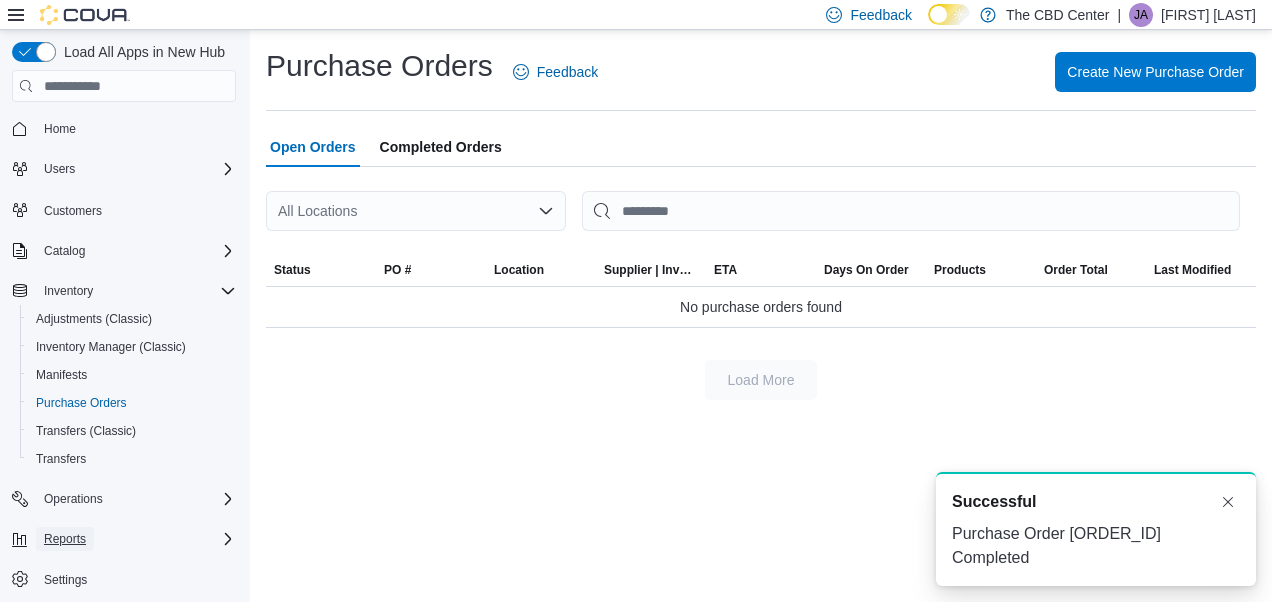 click on "Reports" at bounding box center [65, 539] 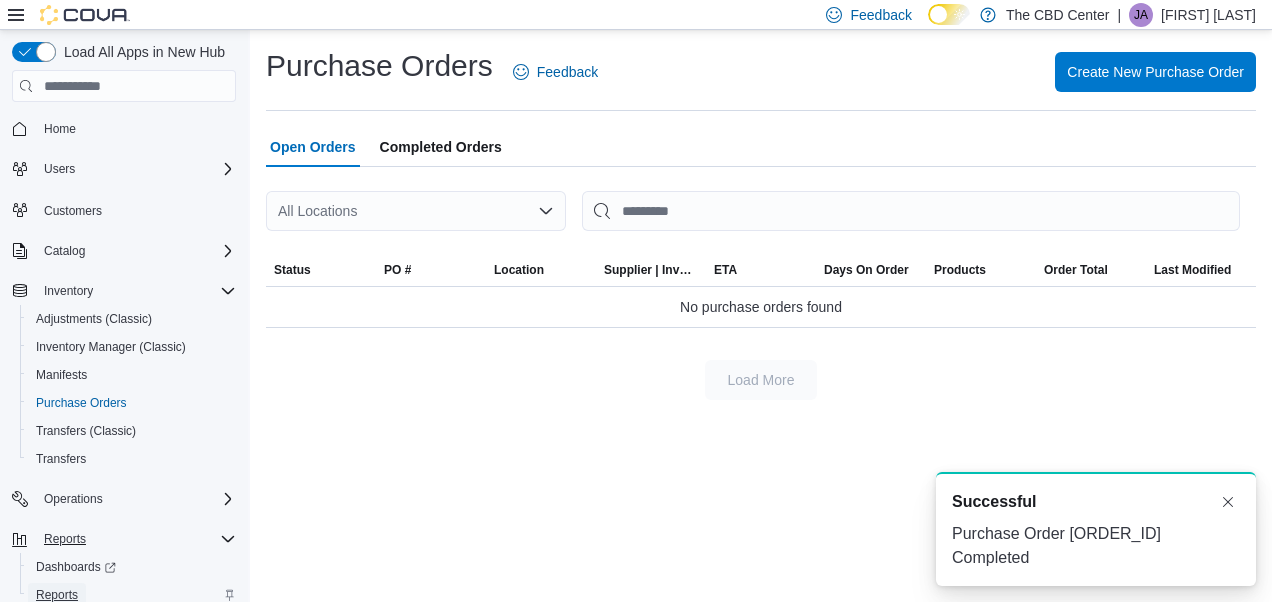 click on "Reports" at bounding box center (57, 595) 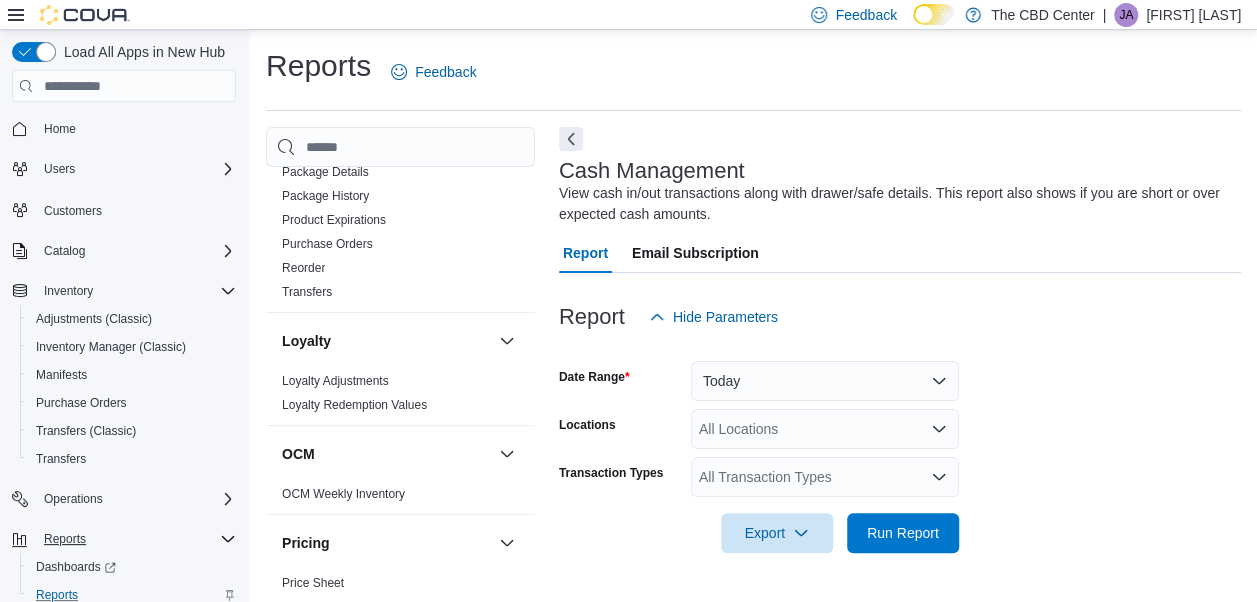 scroll, scrollTop: 1021, scrollLeft: 0, axis: vertical 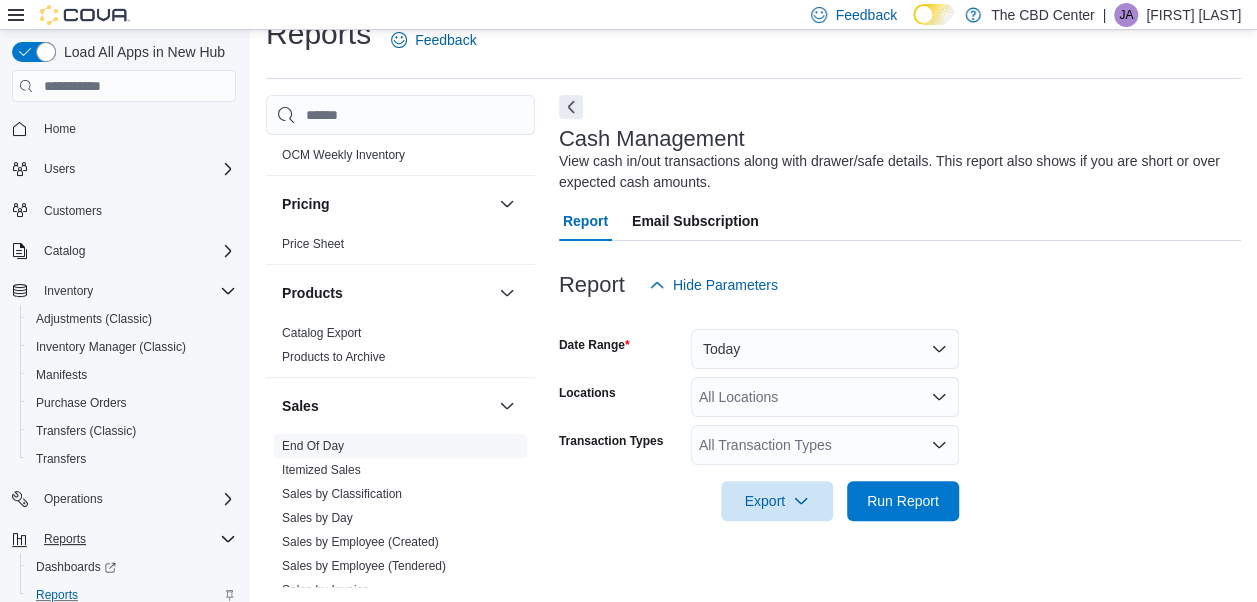 click on "End Of Day" at bounding box center (313, 446) 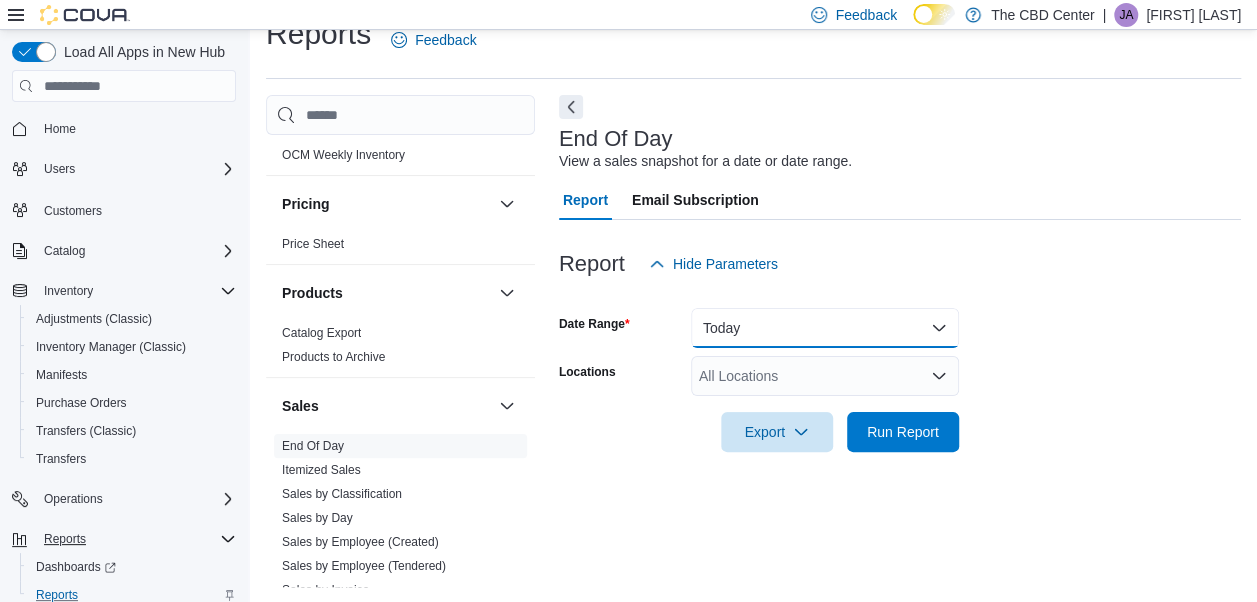 click on "Today" at bounding box center [825, 328] 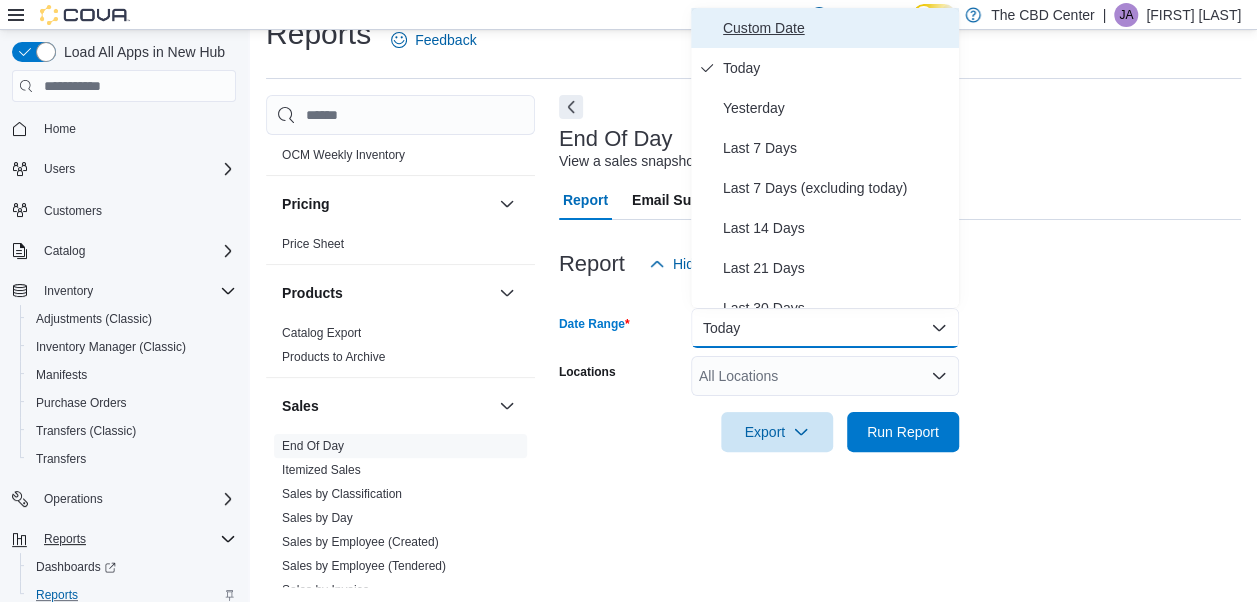 click on "Custom Date" at bounding box center (837, 28) 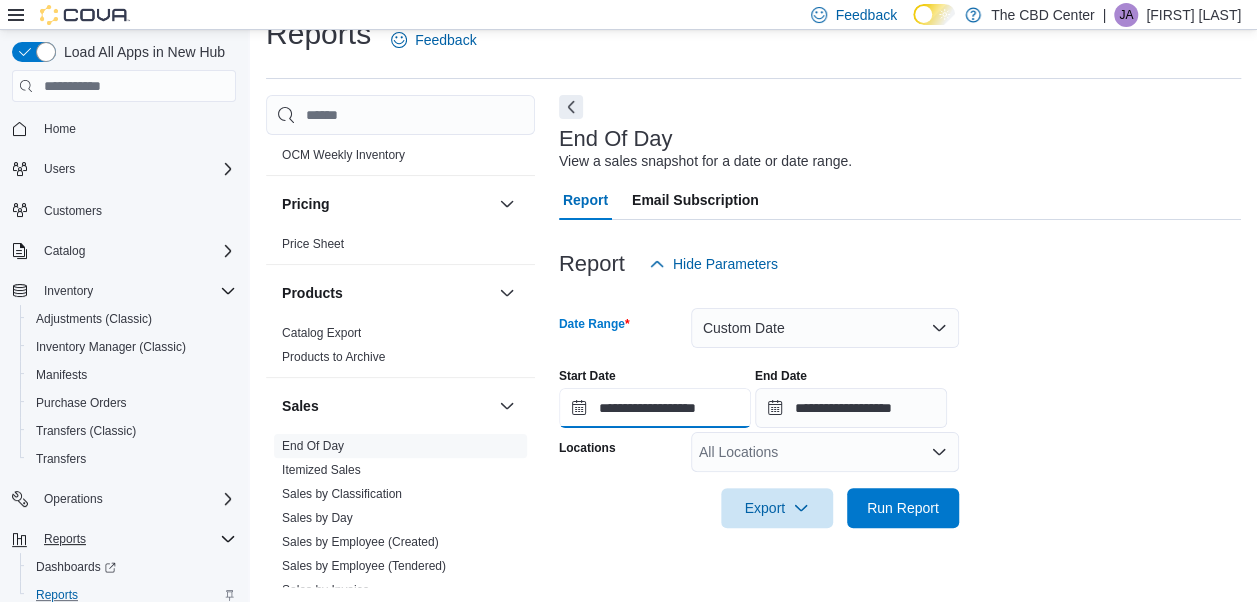 click on "**********" at bounding box center (655, 408) 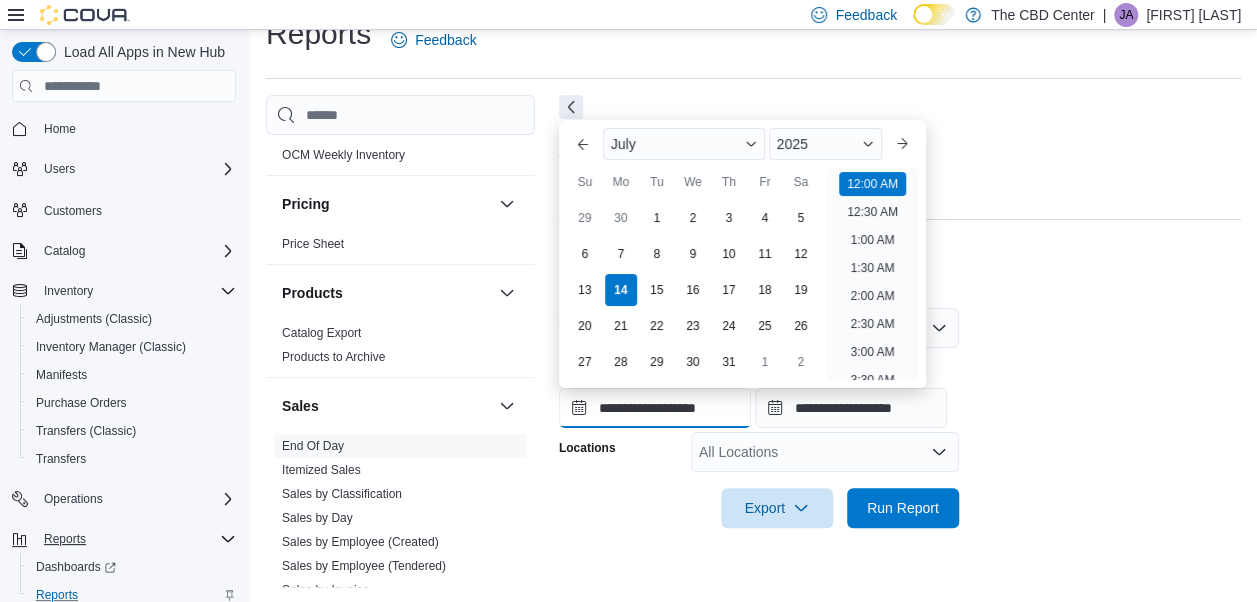 scroll, scrollTop: 62, scrollLeft: 0, axis: vertical 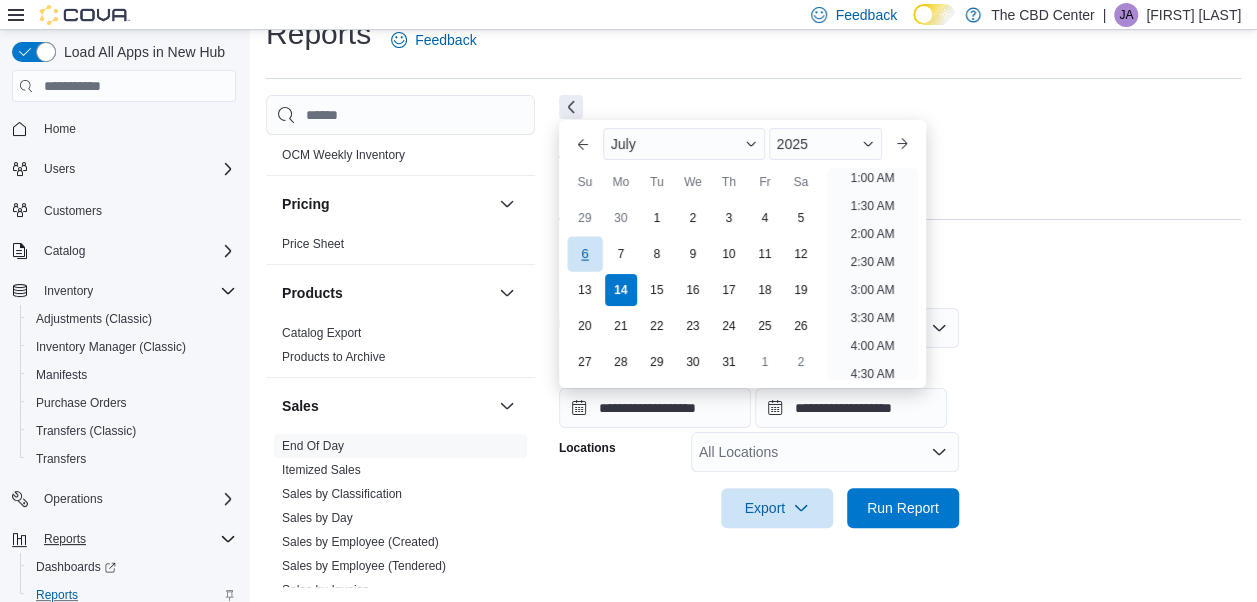 click on "6" at bounding box center [584, 253] 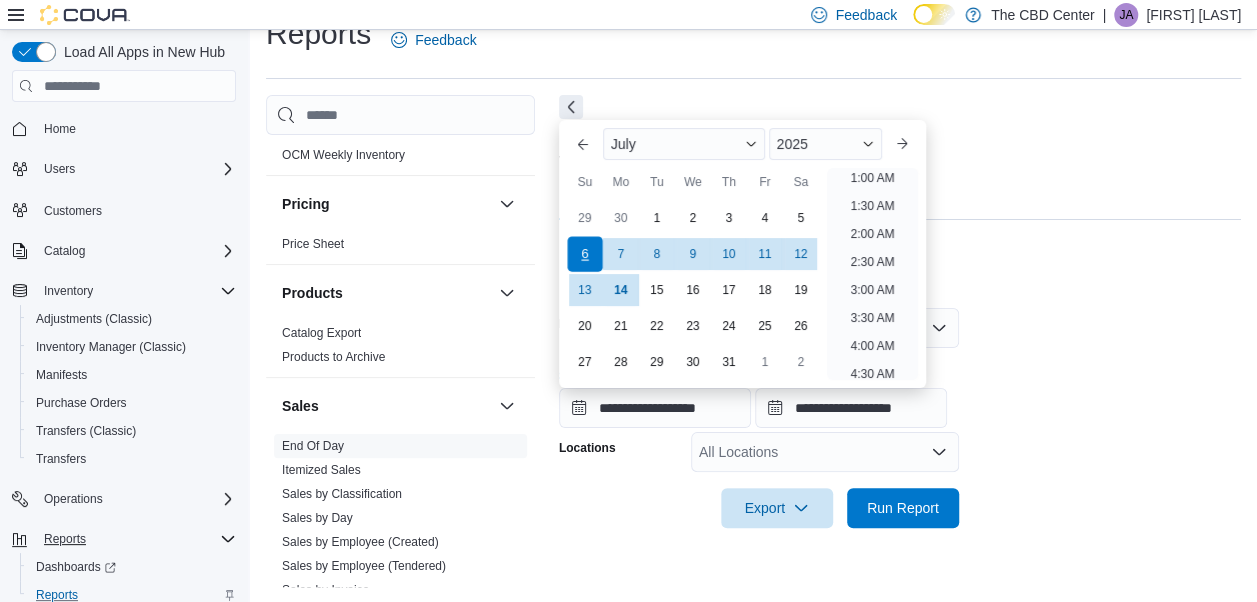 scroll, scrollTop: 4, scrollLeft: 0, axis: vertical 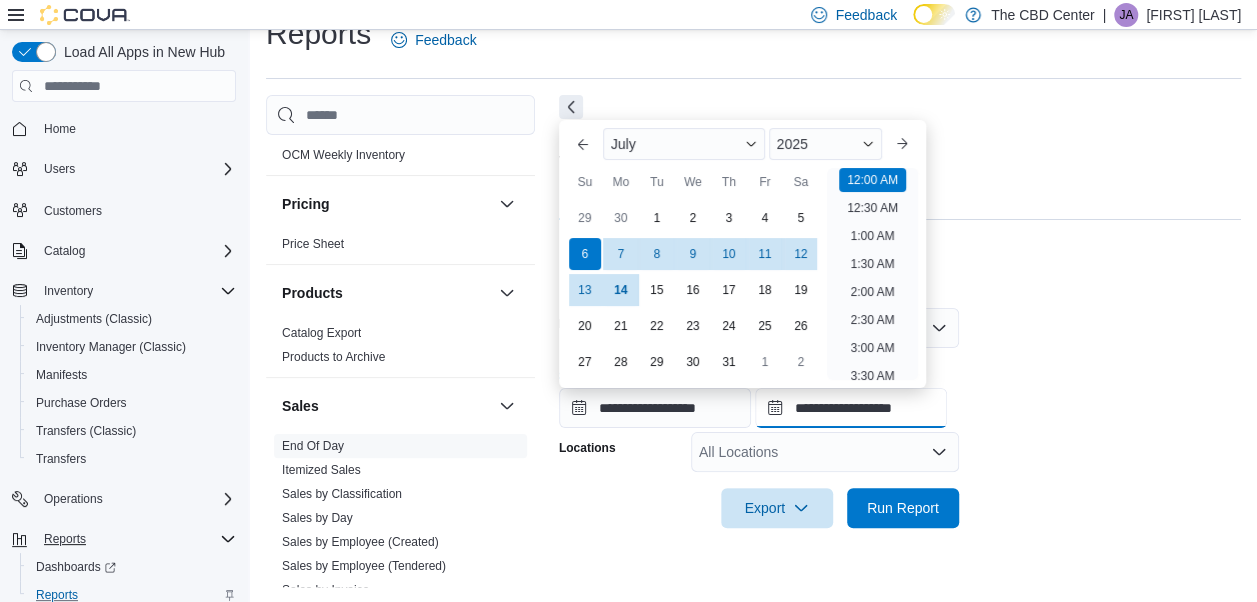 click on "**********" at bounding box center [851, 408] 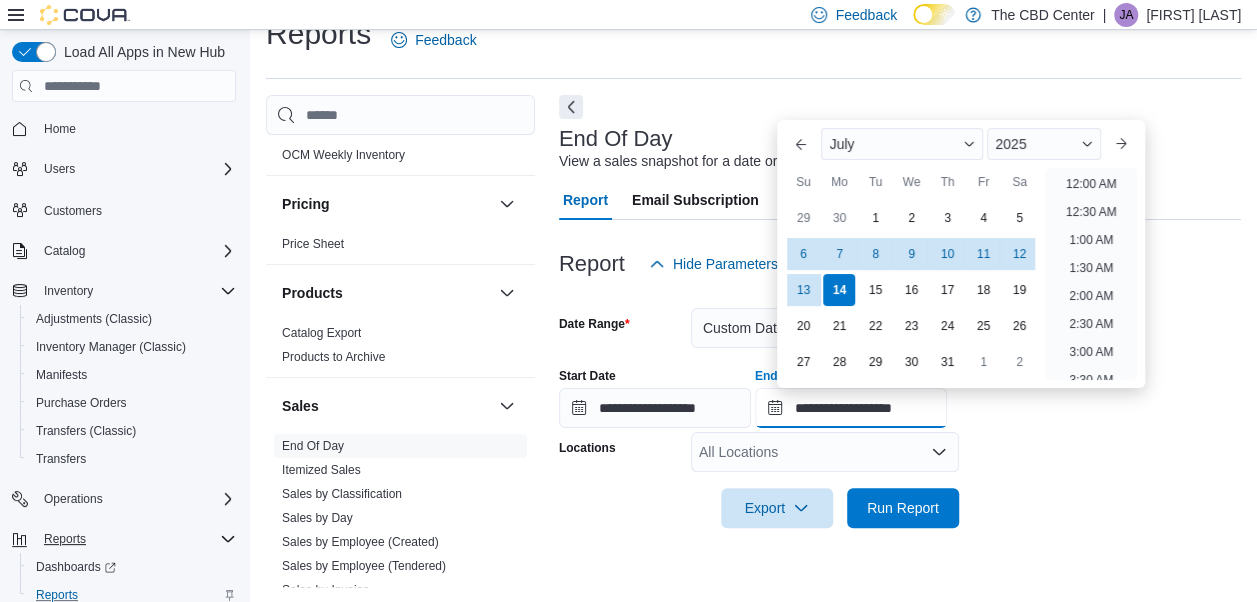 scroll, scrollTop: 1136, scrollLeft: 0, axis: vertical 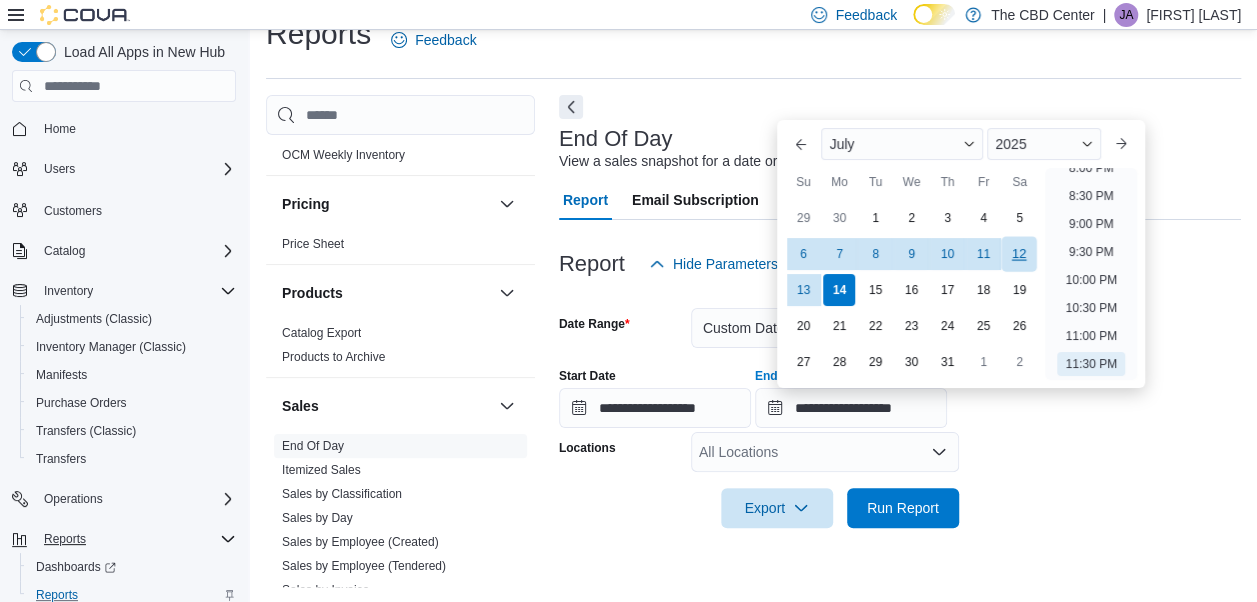 click on "12" at bounding box center [1019, 253] 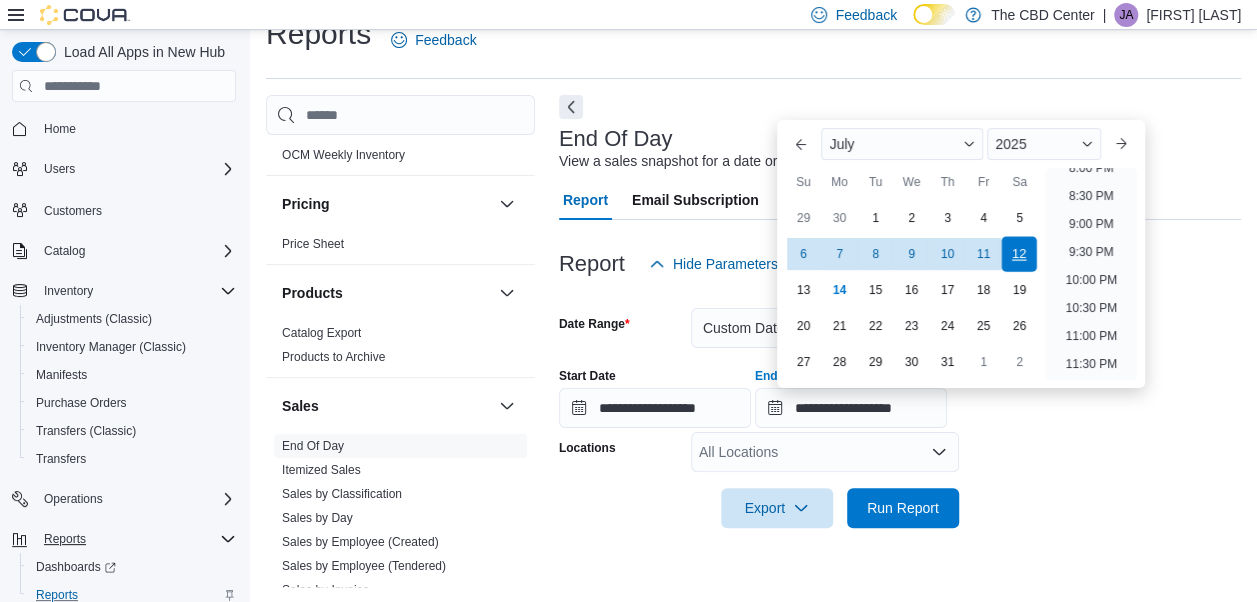 type on "**********" 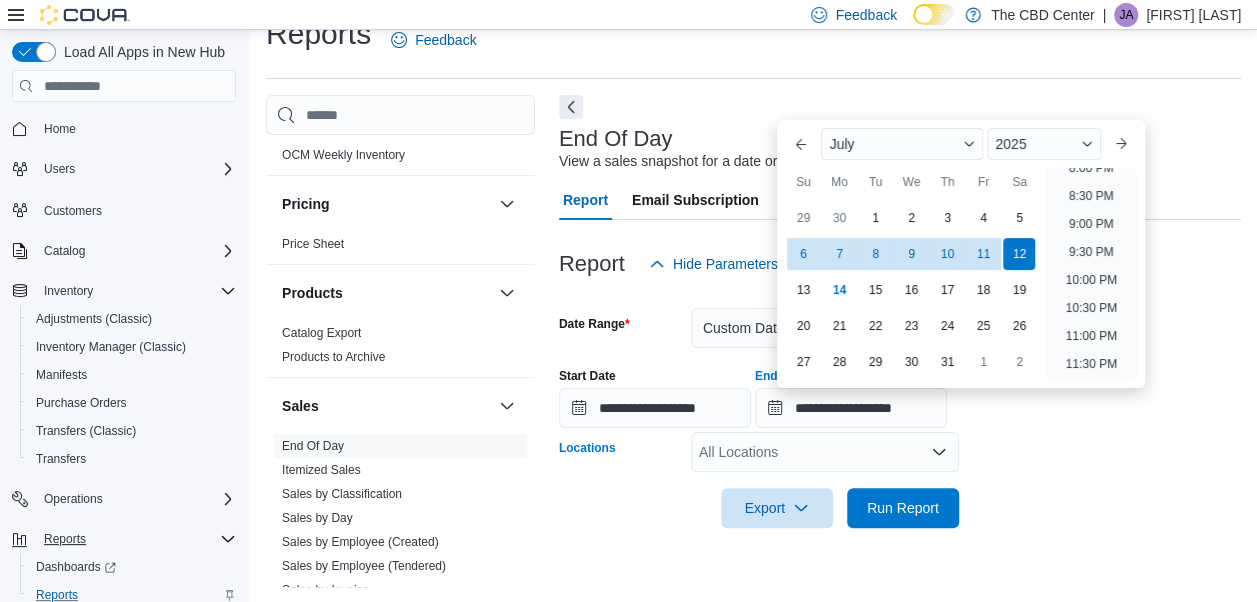 click on "All Locations" at bounding box center (825, 452) 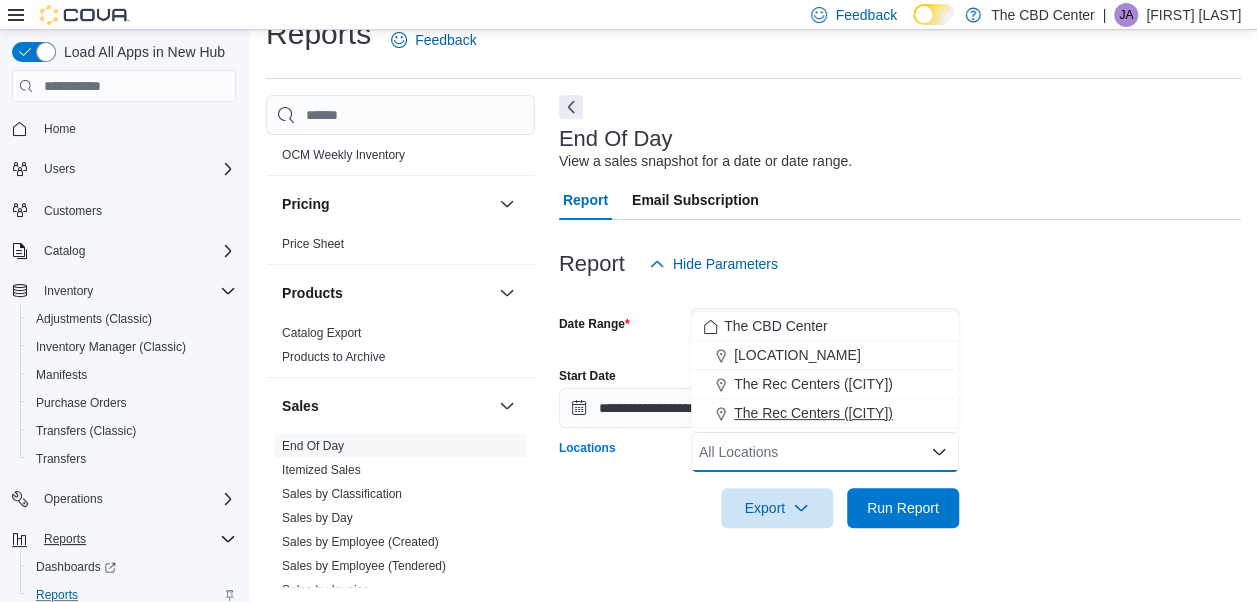 click on "The Rec Centers ([CITY])" at bounding box center (813, 413) 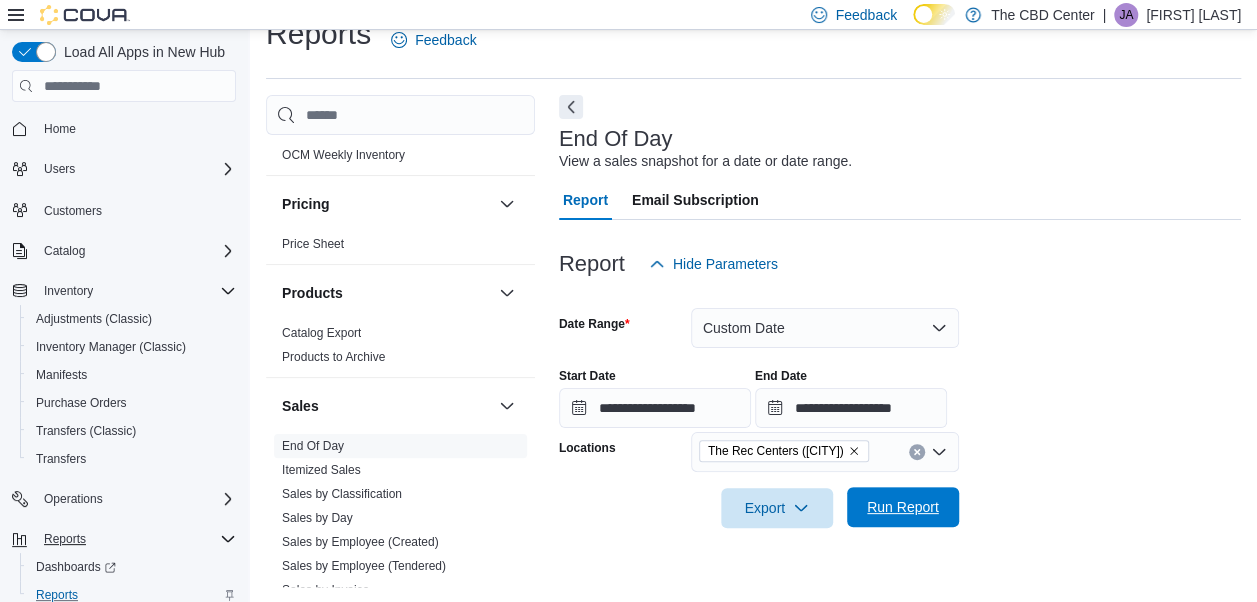 click on "Run Report" at bounding box center (903, 507) 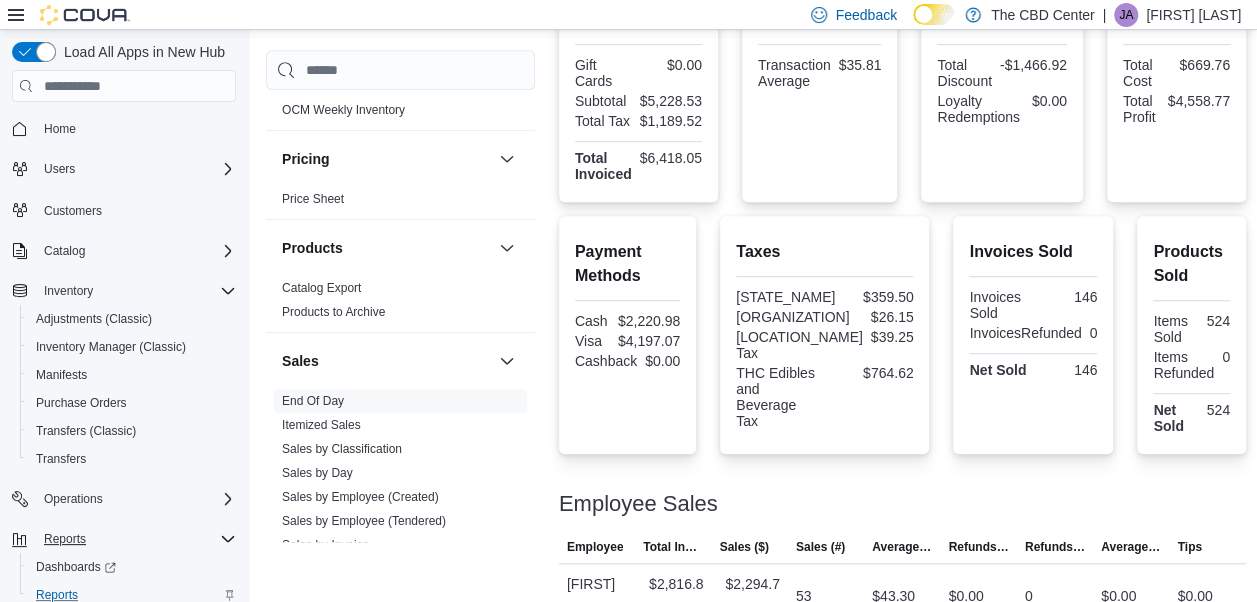 scroll, scrollTop: 960, scrollLeft: 0, axis: vertical 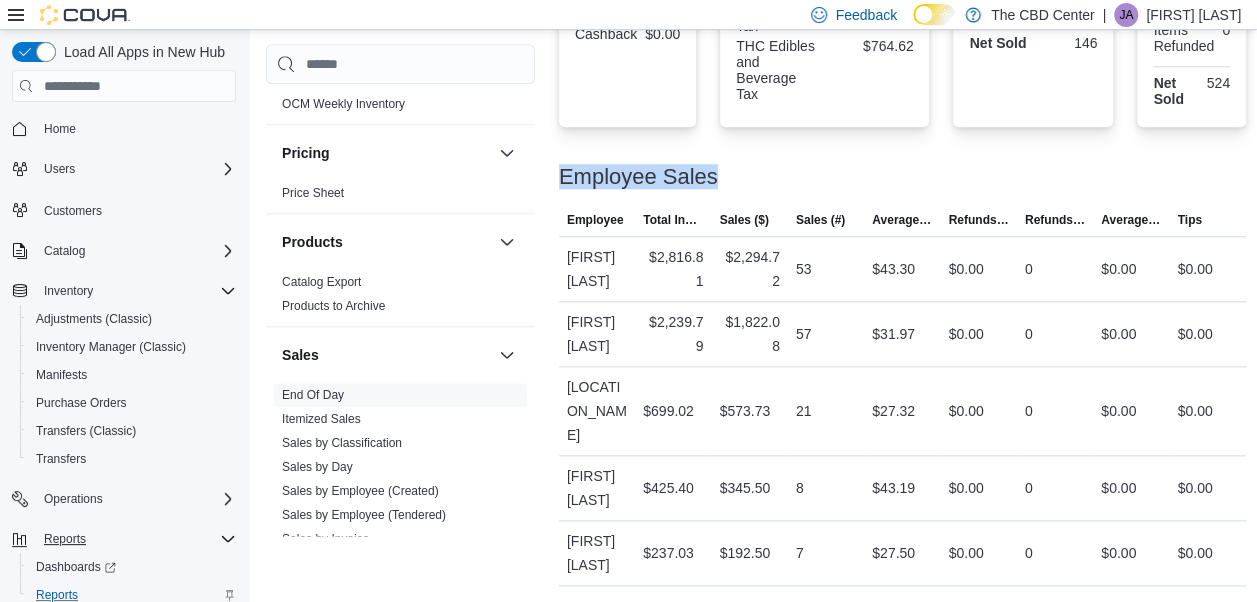 drag, startPoint x: 558, startPoint y: 198, endPoint x: 1275, endPoint y: 640, distance: 842.29034 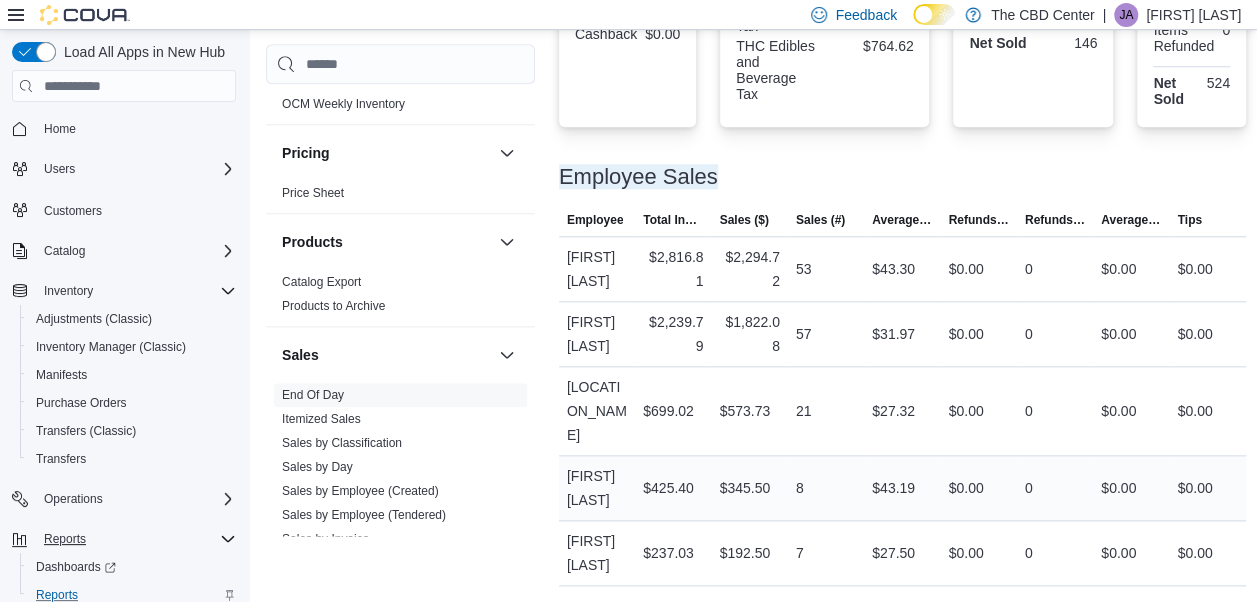 scroll, scrollTop: 1038, scrollLeft: 0, axis: vertical 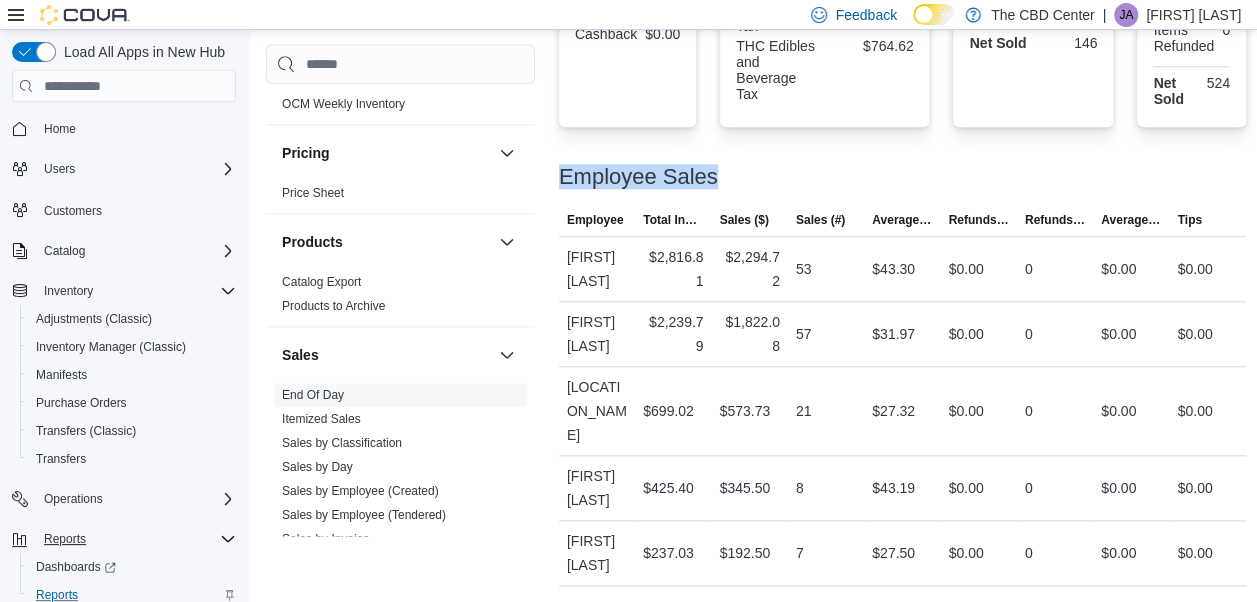 click on "Employee Sales" at bounding box center [902, 177] 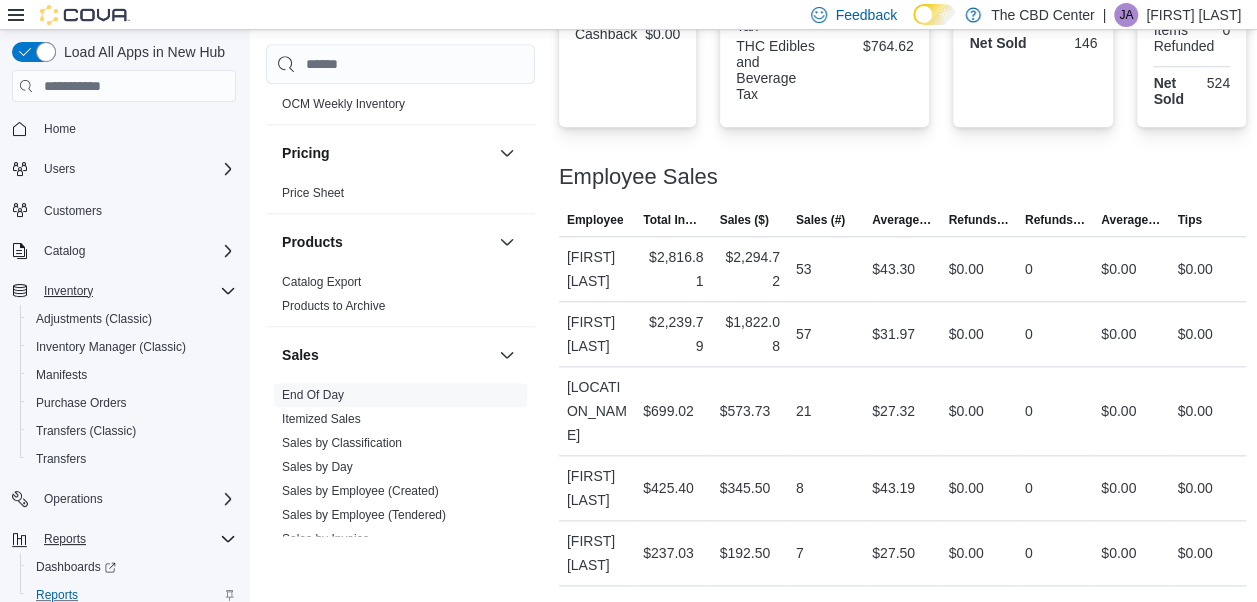 click on "Inventory" at bounding box center [136, 291] 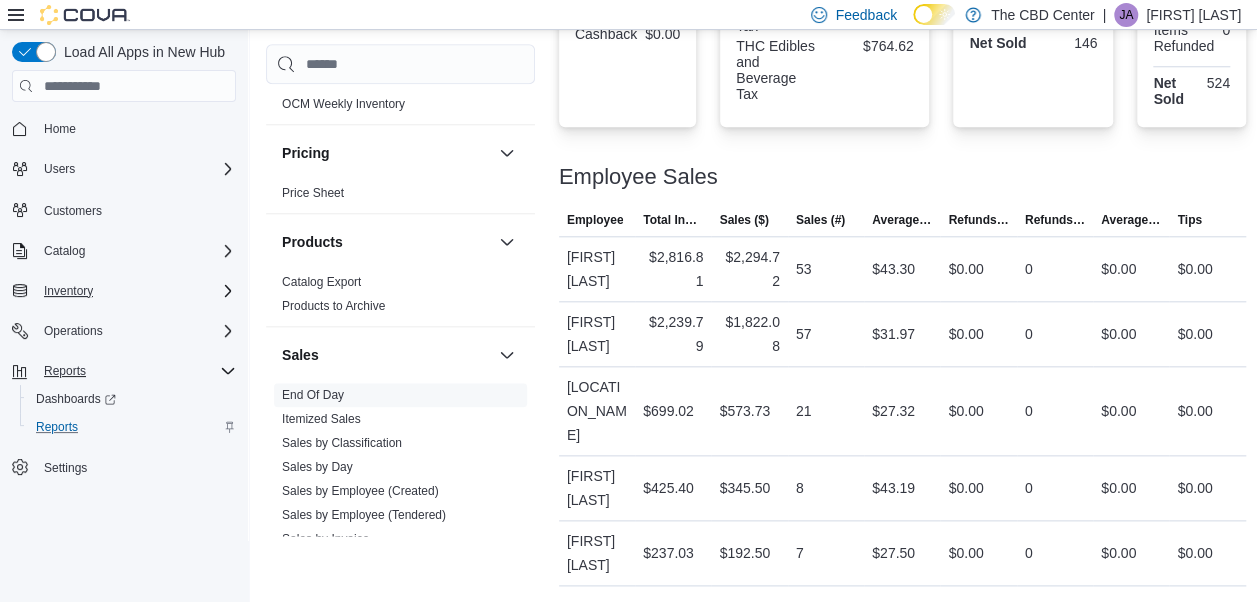 click on "Inventory" at bounding box center [124, 291] 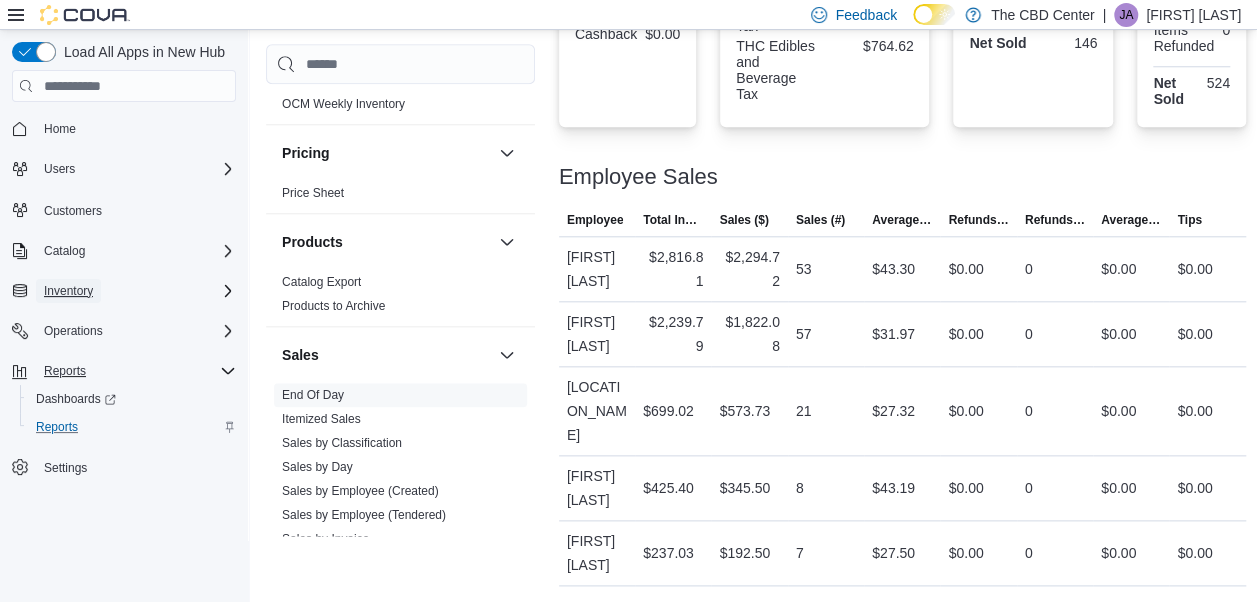click on "Inventory" at bounding box center (68, 291) 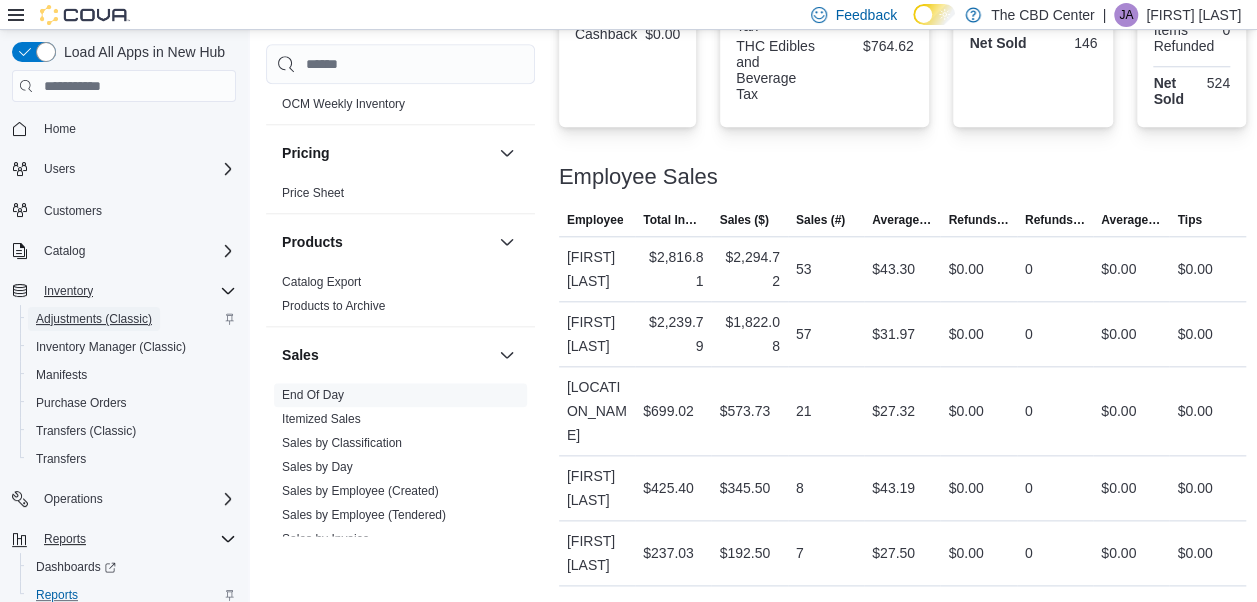click on "Adjustments (Classic)" at bounding box center [94, 319] 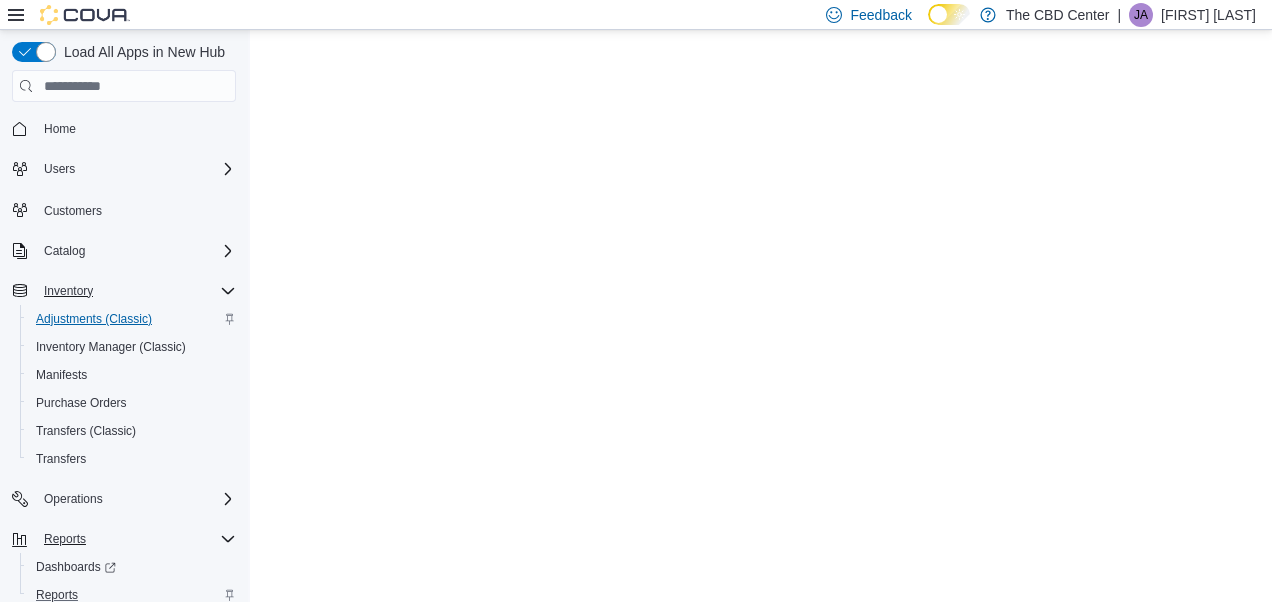 scroll, scrollTop: 0, scrollLeft: 0, axis: both 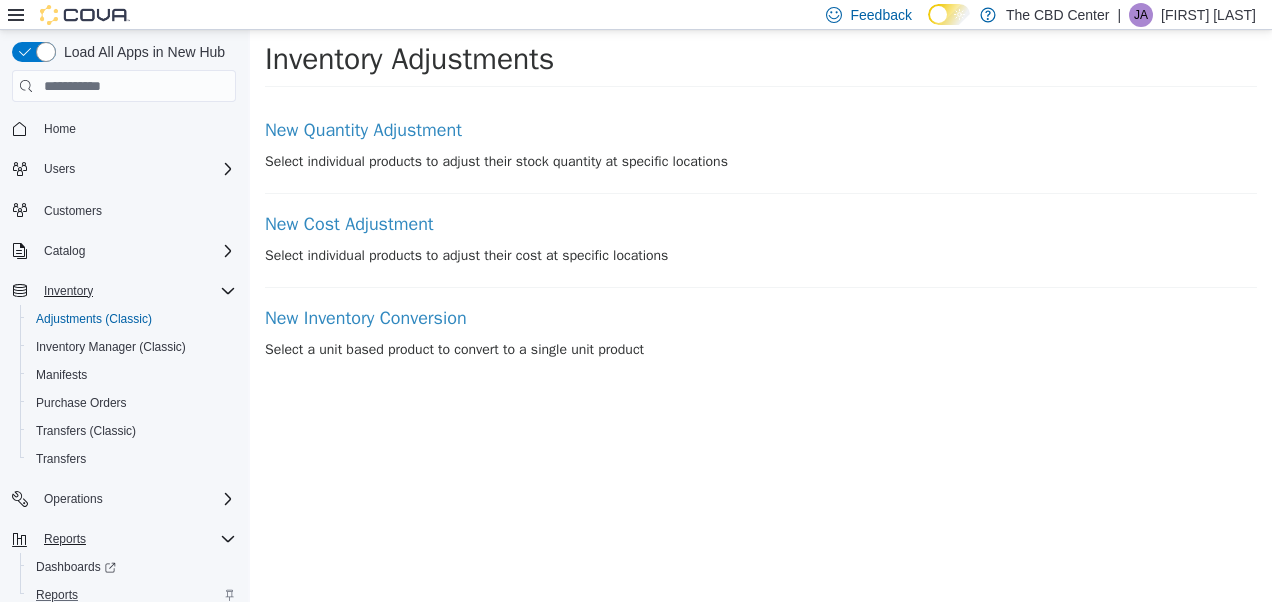 click on "Select individual products to adjust their stock quantity at specific locations" at bounding box center [761, 161] 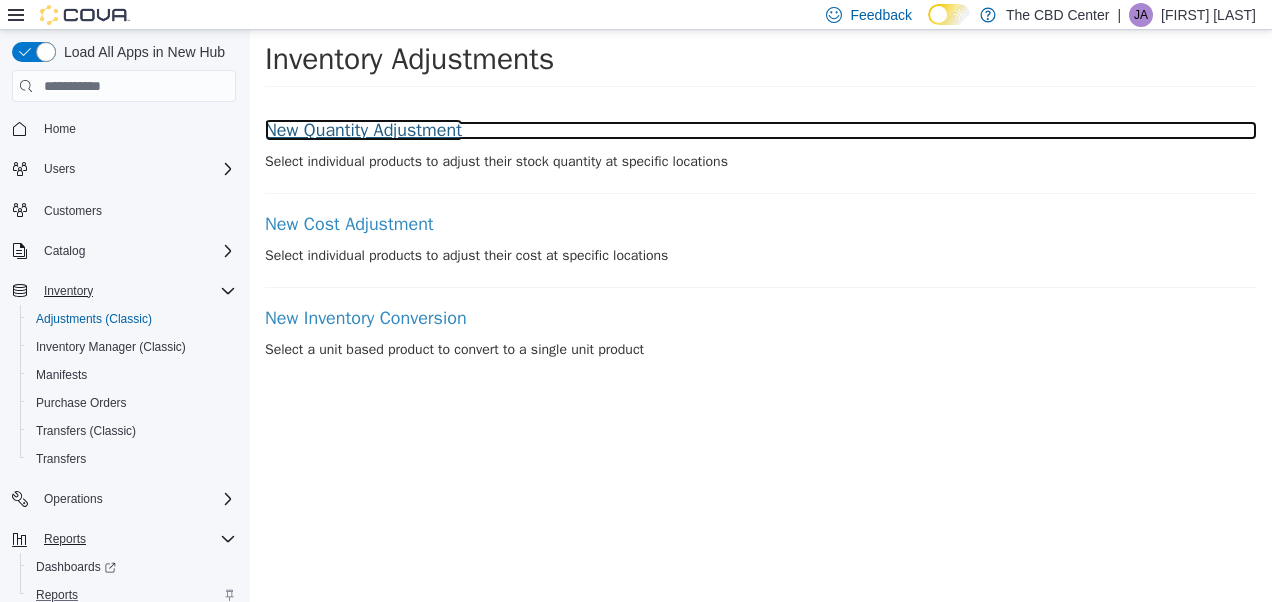 click on "New Quantity Adjustment" at bounding box center (761, 131) 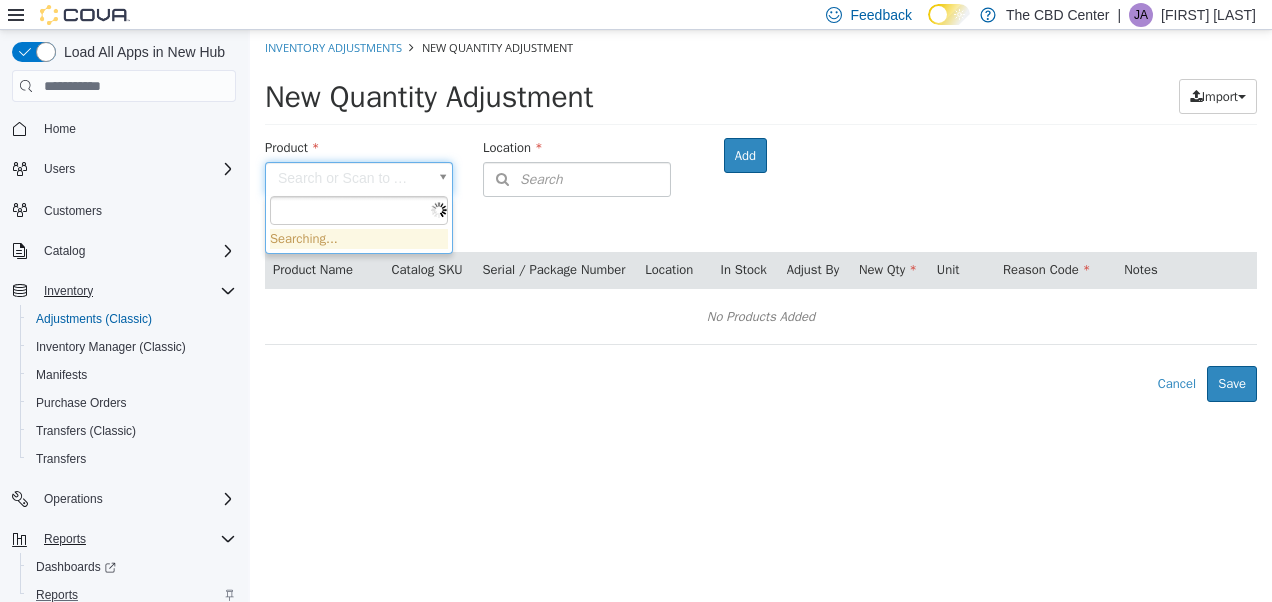 click on "×
Inventory Adjustments
New Quantity Adjustment
New Quantity Adjustment
Import  Inventory Export (.CSV) Package List (.TXT)
Product     Search or Scan to Add Product     Location Search Type 3 or more characters or browse       The CBD Center     (3)         CBD Center ([CITY])             The Rec Centers ([CITY])             The Rec Centers ([CITY])         Room   Add Products  ( 0 ) Product Name Catalog SKU Serial / Package Number Location In Stock Adjust By New Qty Unit Reason Code Notes No Products Added Error saving adjustment please resolve the errors above. Cancel Save
Searching..." at bounding box center (761, 216) 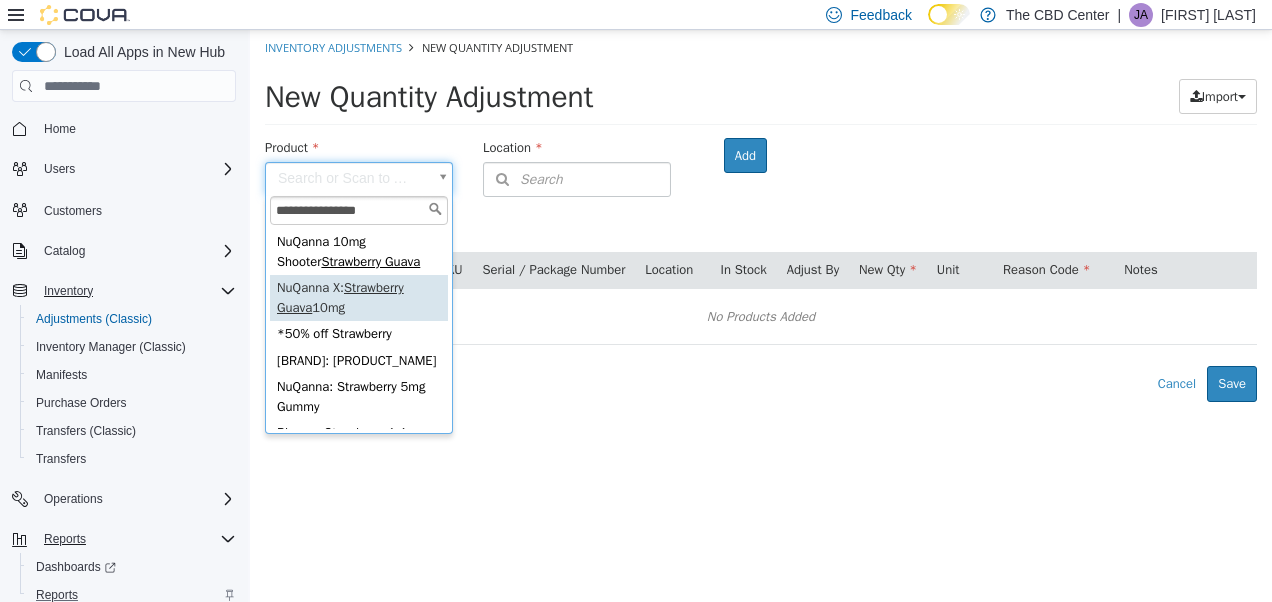 type on "**********" 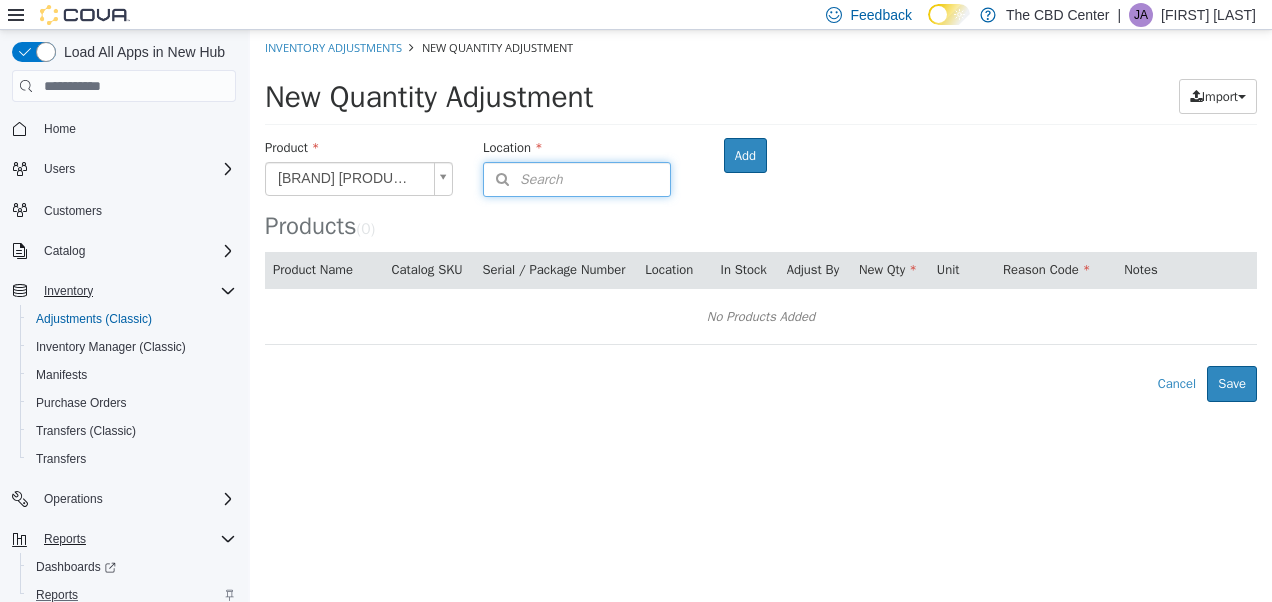 click on "Search" at bounding box center (577, 179) 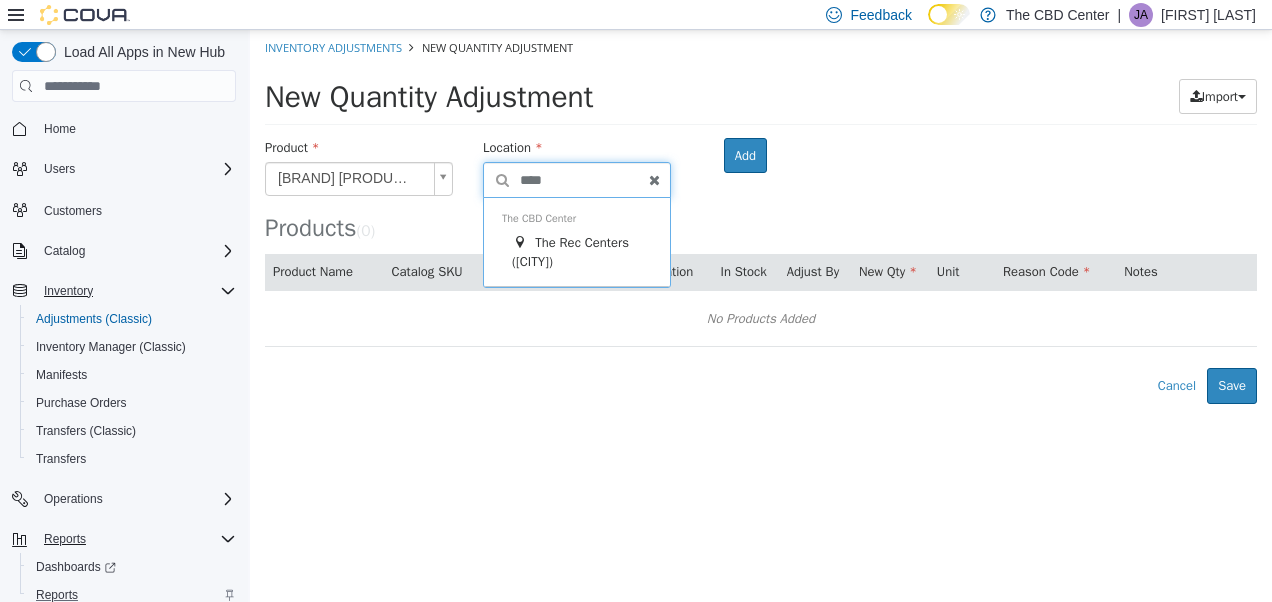 type on "****" 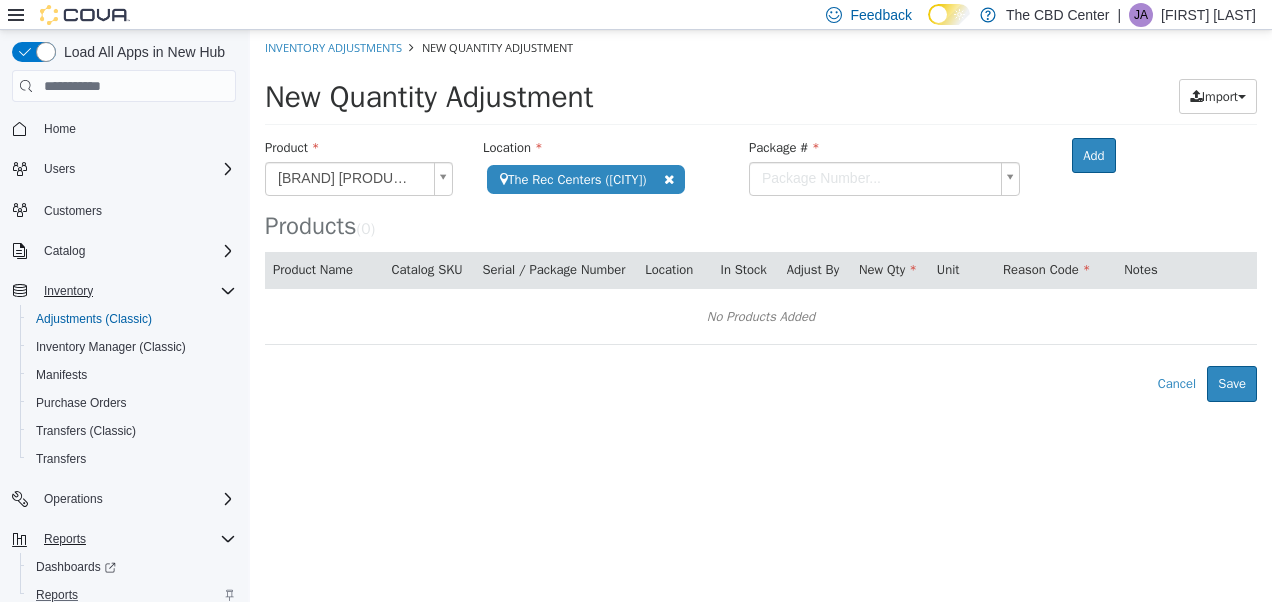 click on "**********" at bounding box center (761, 216) 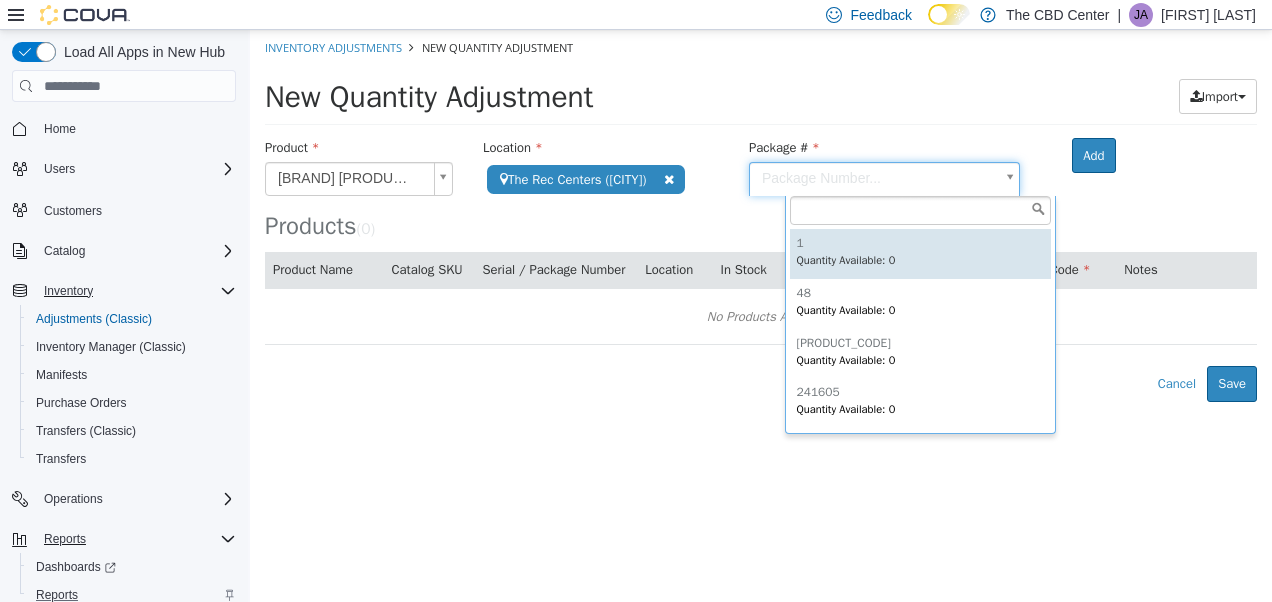 type on "*" 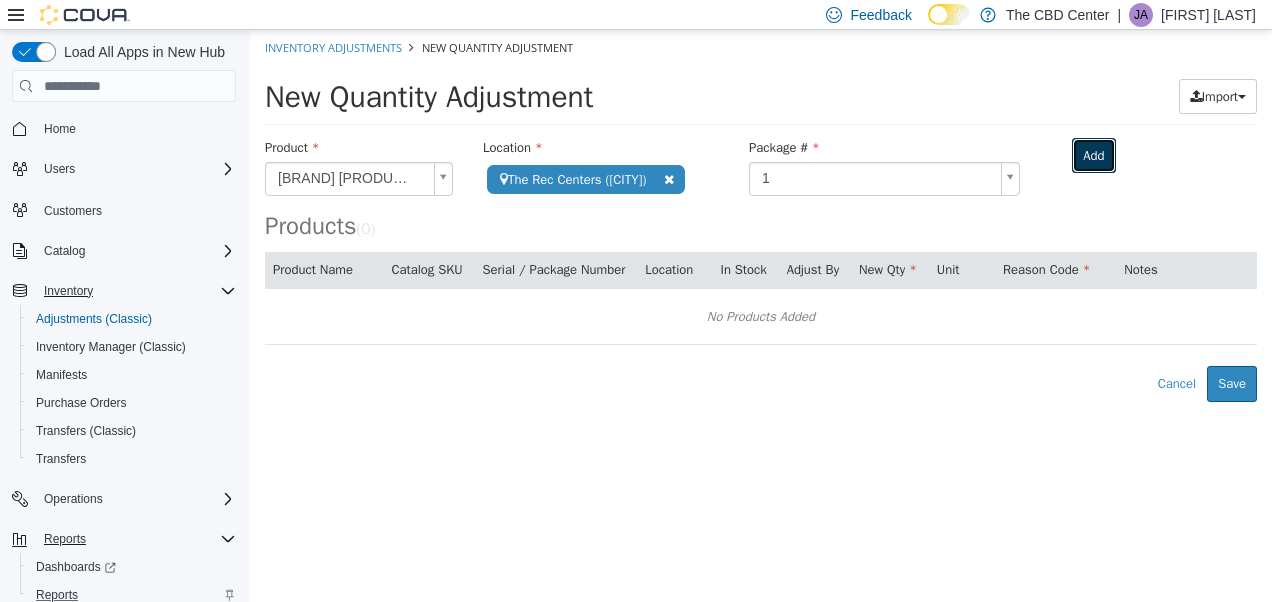 click on "Add" at bounding box center [1093, 156] 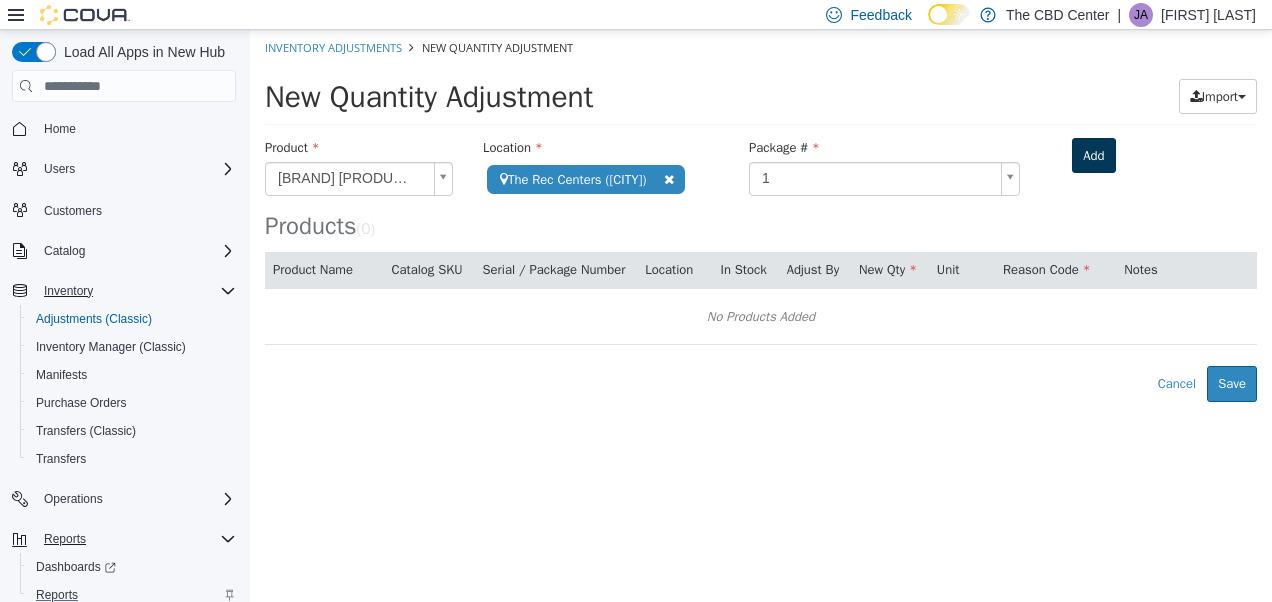 type 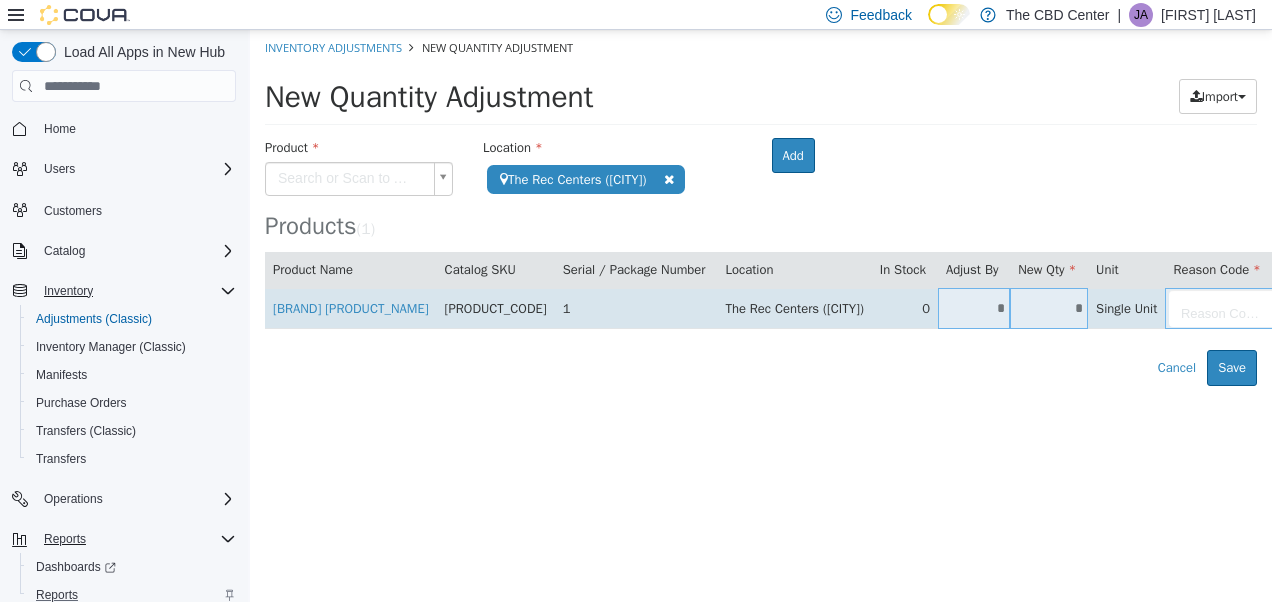 click on "*" at bounding box center [1049, 308] 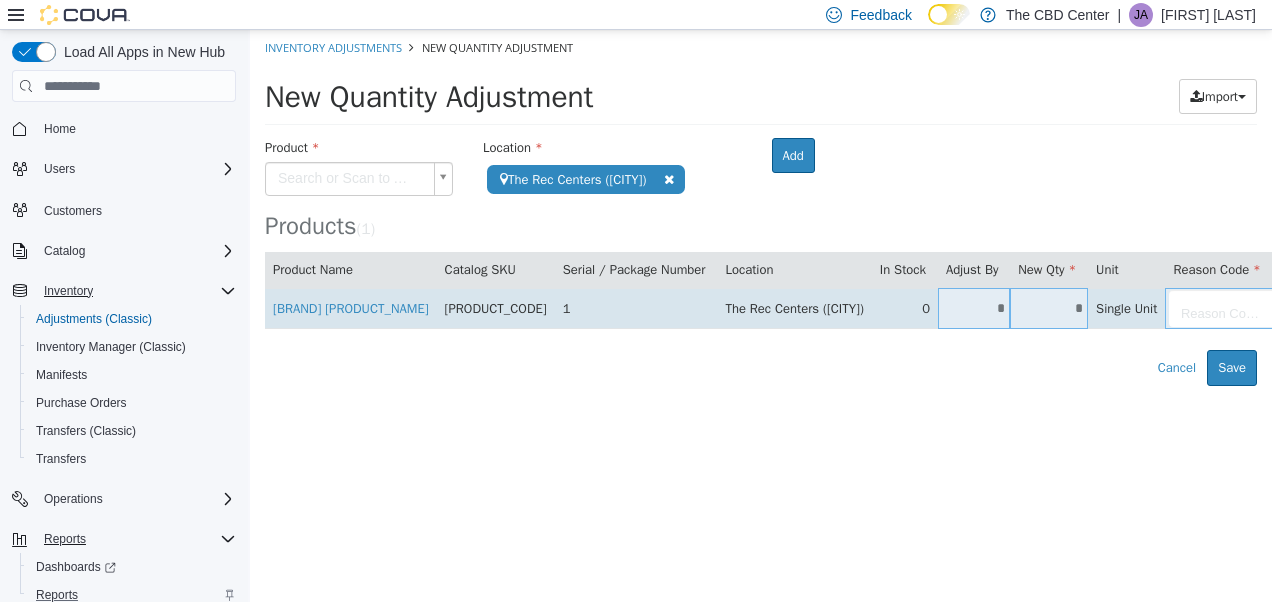 click on "*" at bounding box center (1049, 308) 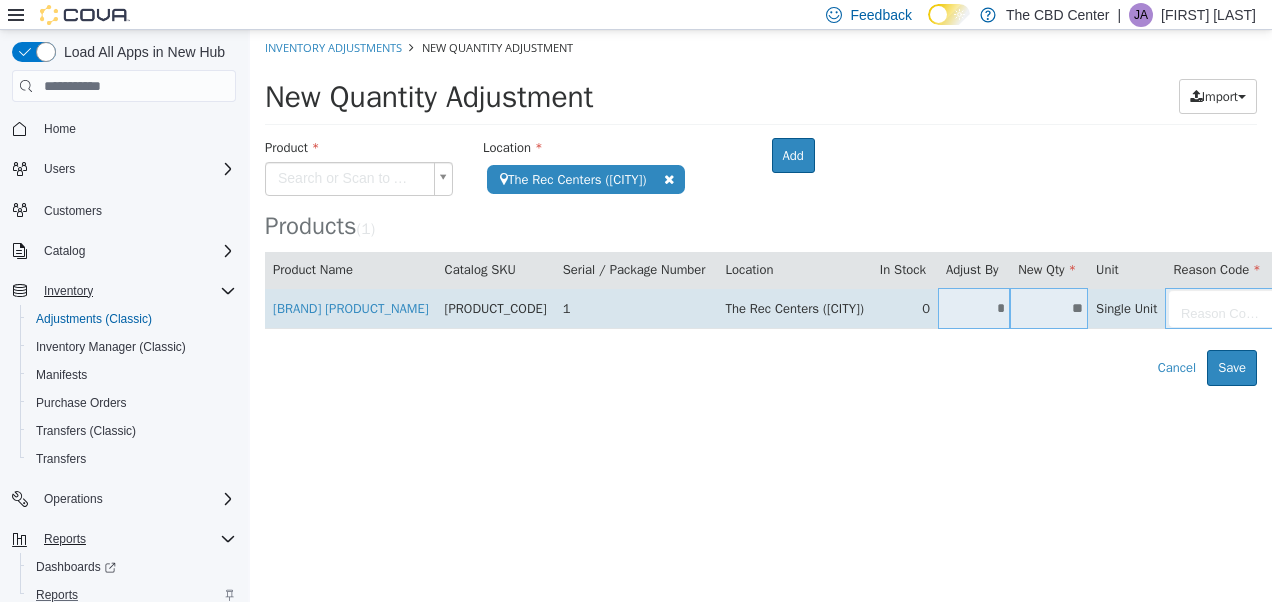 type on "**" 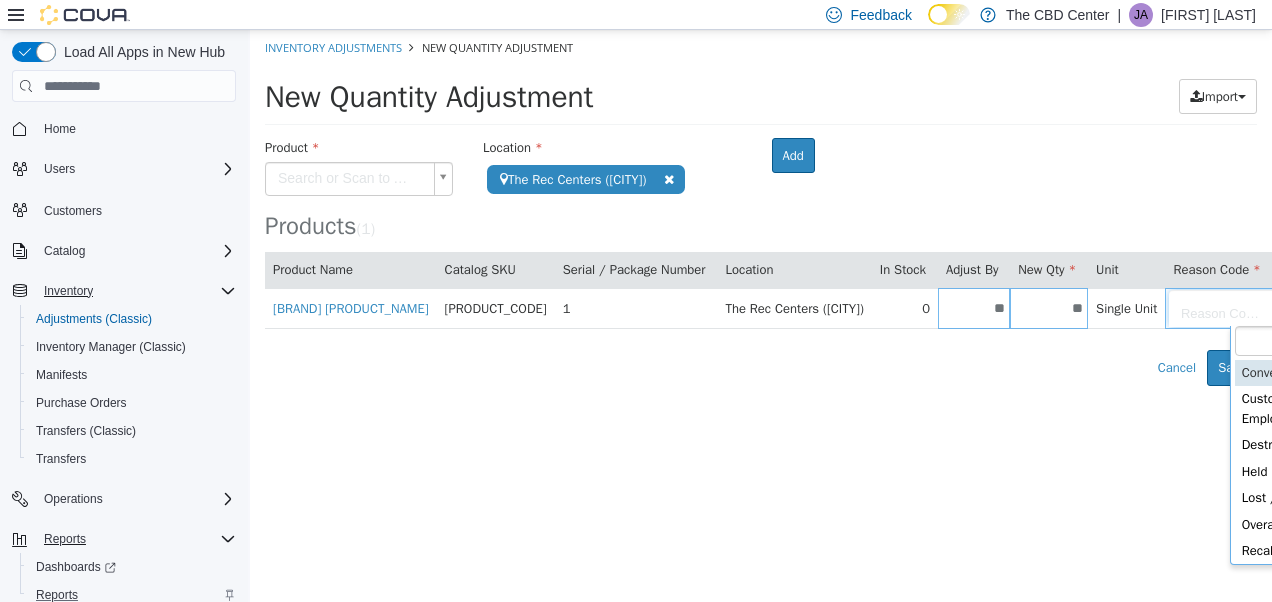 click on "**********" at bounding box center (761, 208) 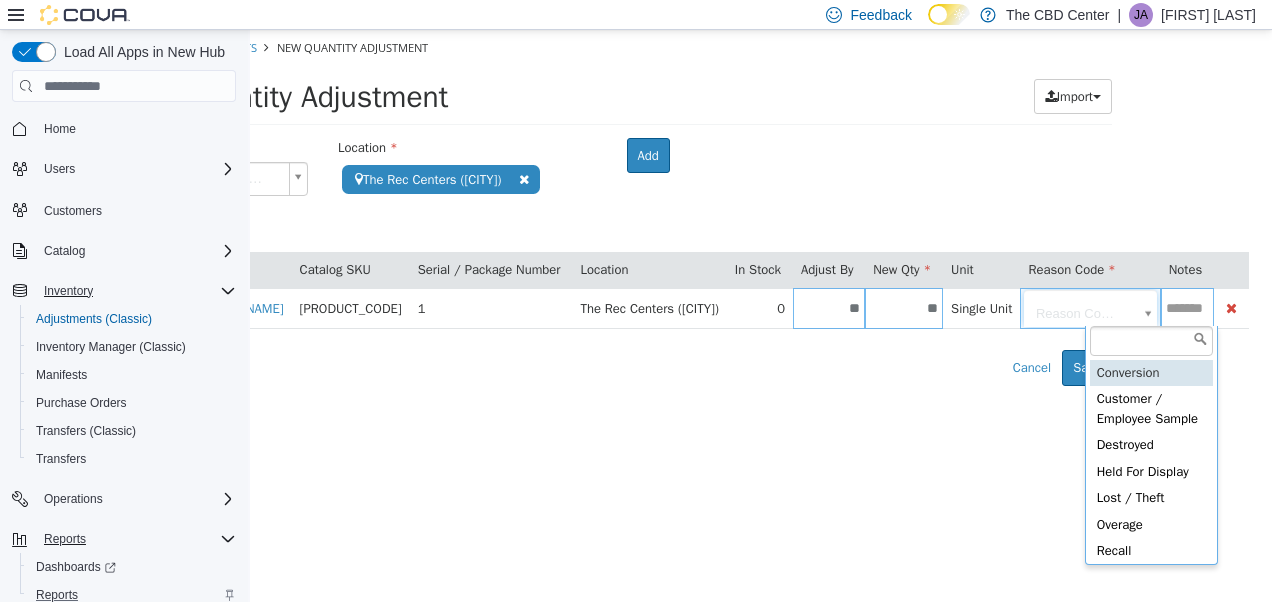 scroll, scrollTop: 0, scrollLeft: 199, axis: horizontal 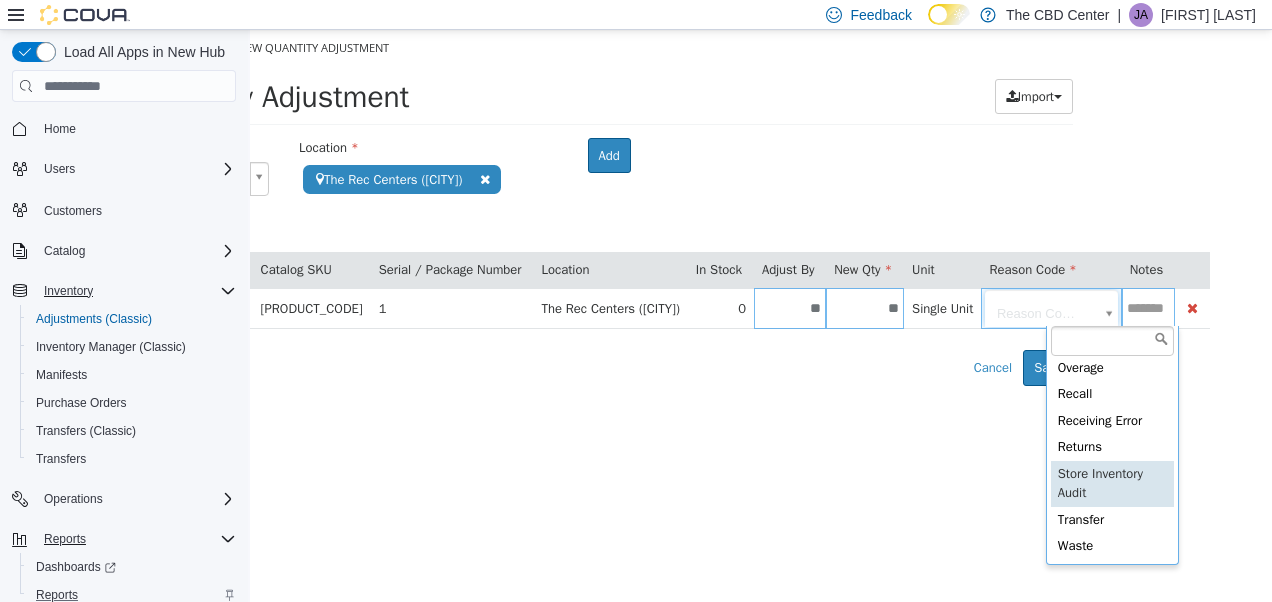 type on "**********" 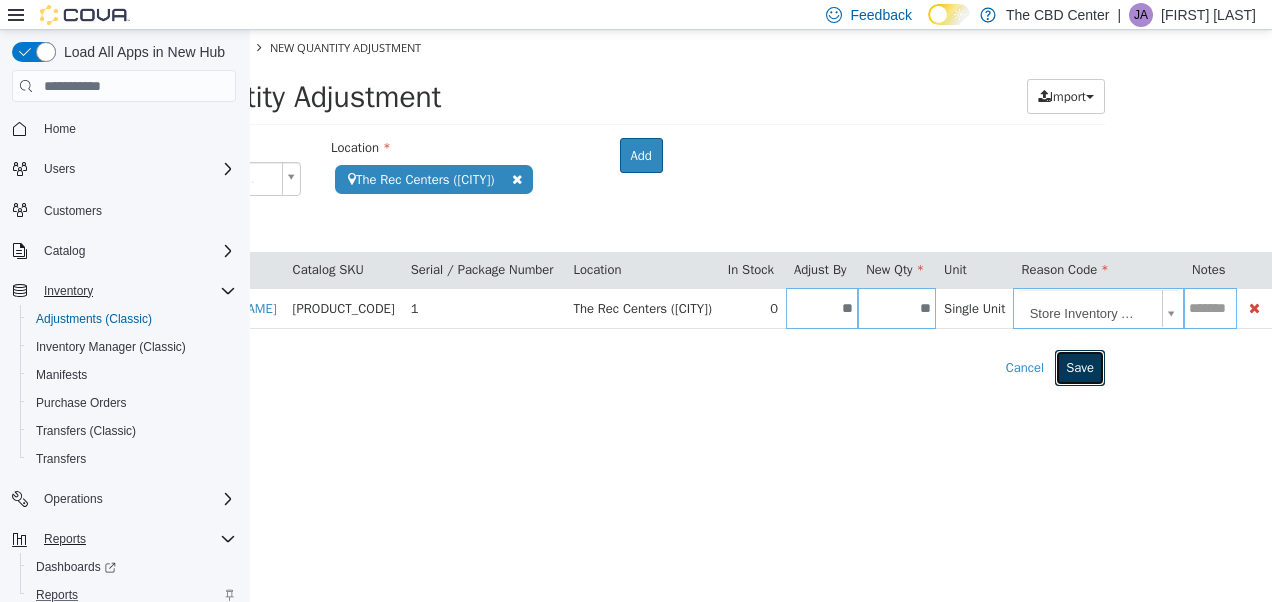 click on "Save" at bounding box center (1080, 368) 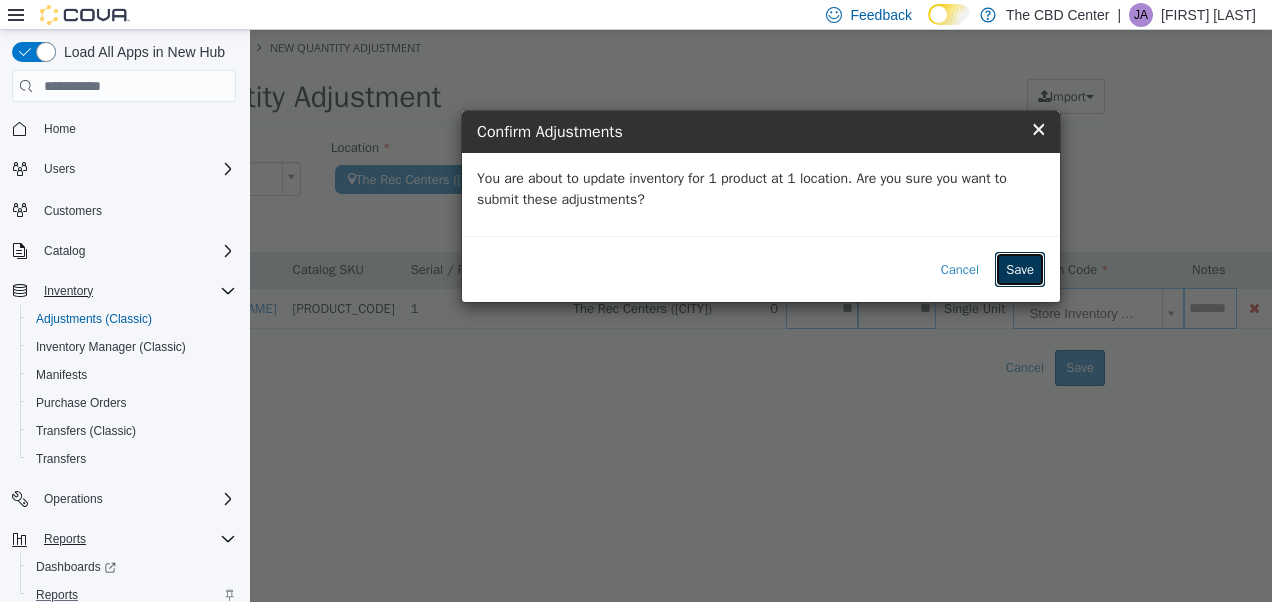 click on "Save" at bounding box center (1020, 270) 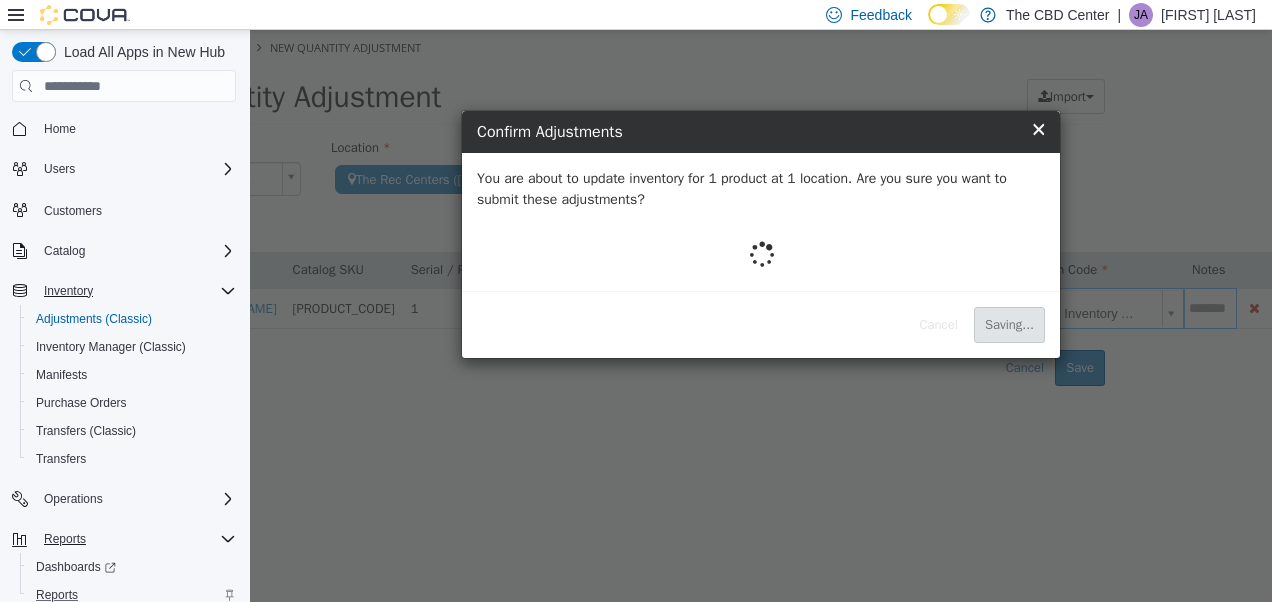 scroll, scrollTop: 0, scrollLeft: 0, axis: both 